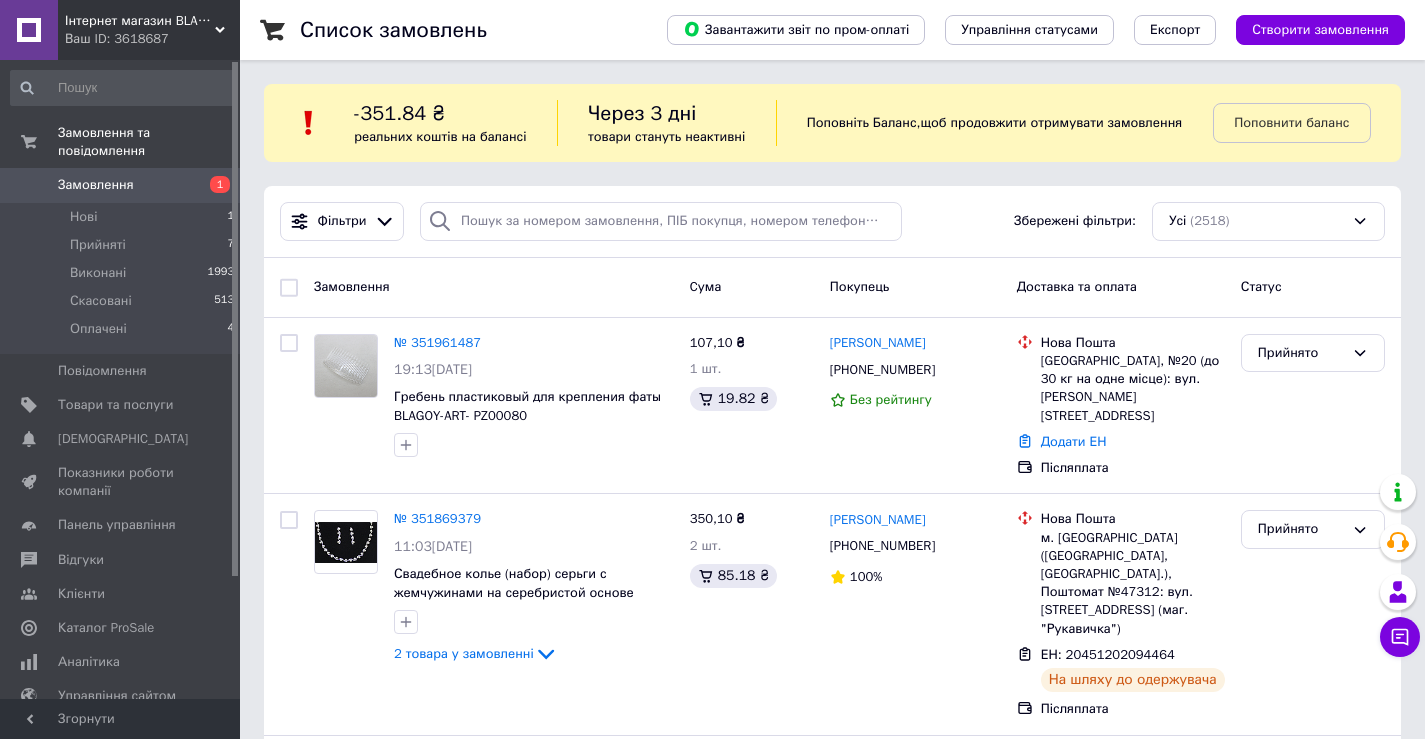 scroll, scrollTop: 0, scrollLeft: 0, axis: both 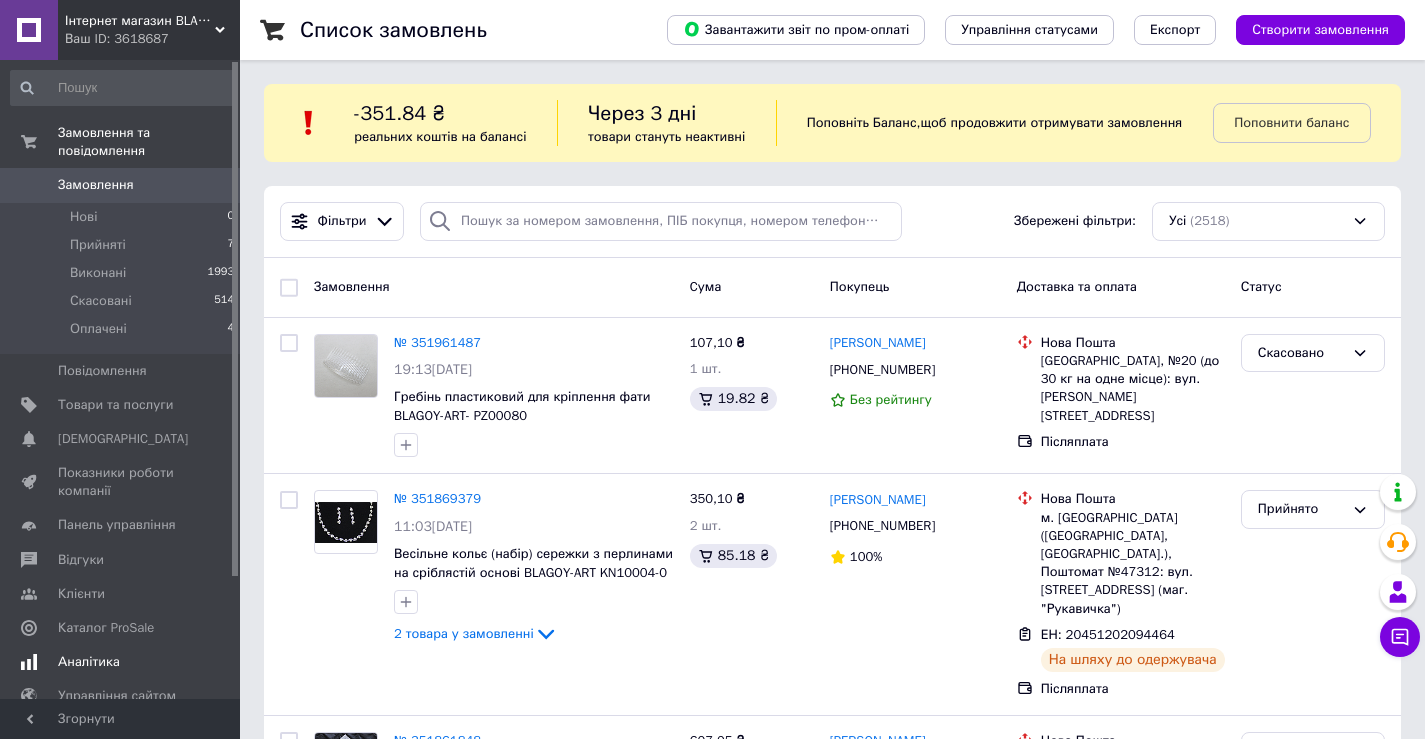 click on "Аналітика" at bounding box center [89, 662] 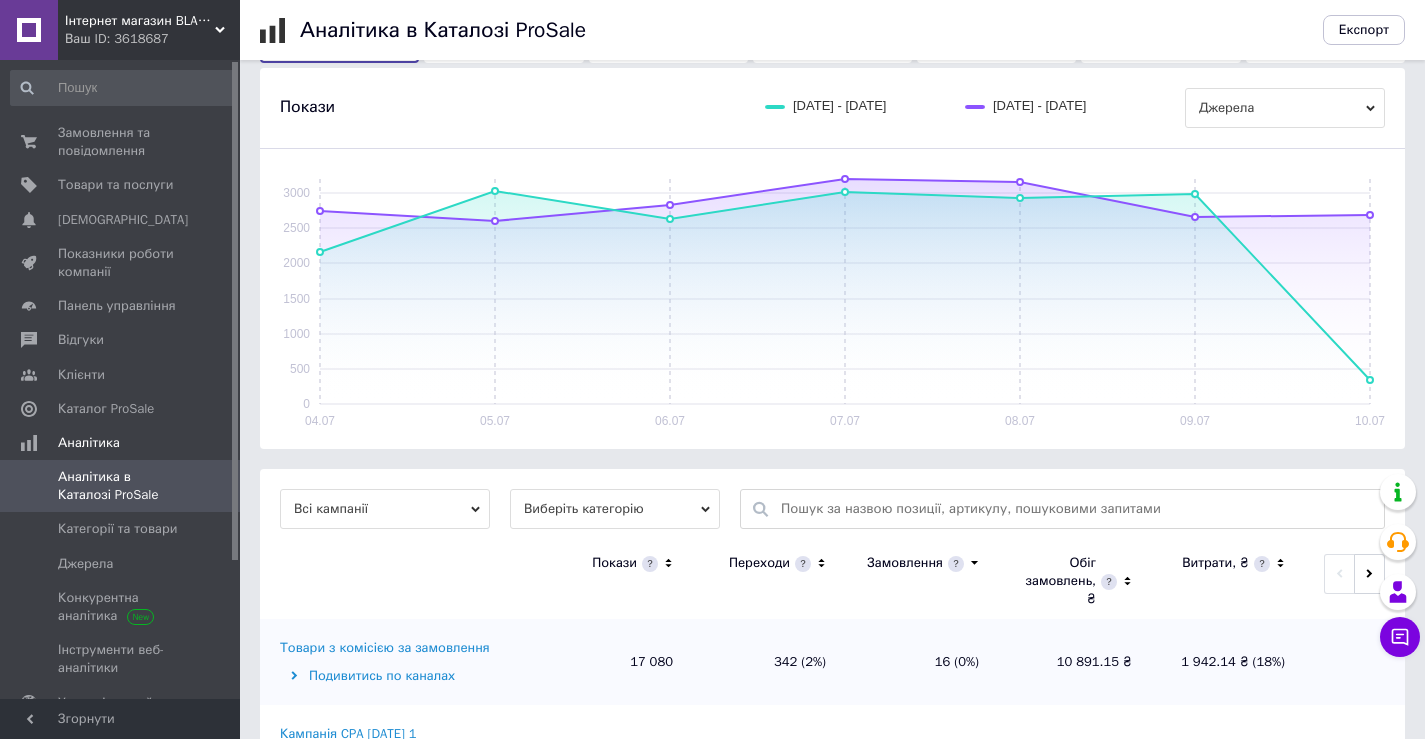 scroll, scrollTop: 299, scrollLeft: 0, axis: vertical 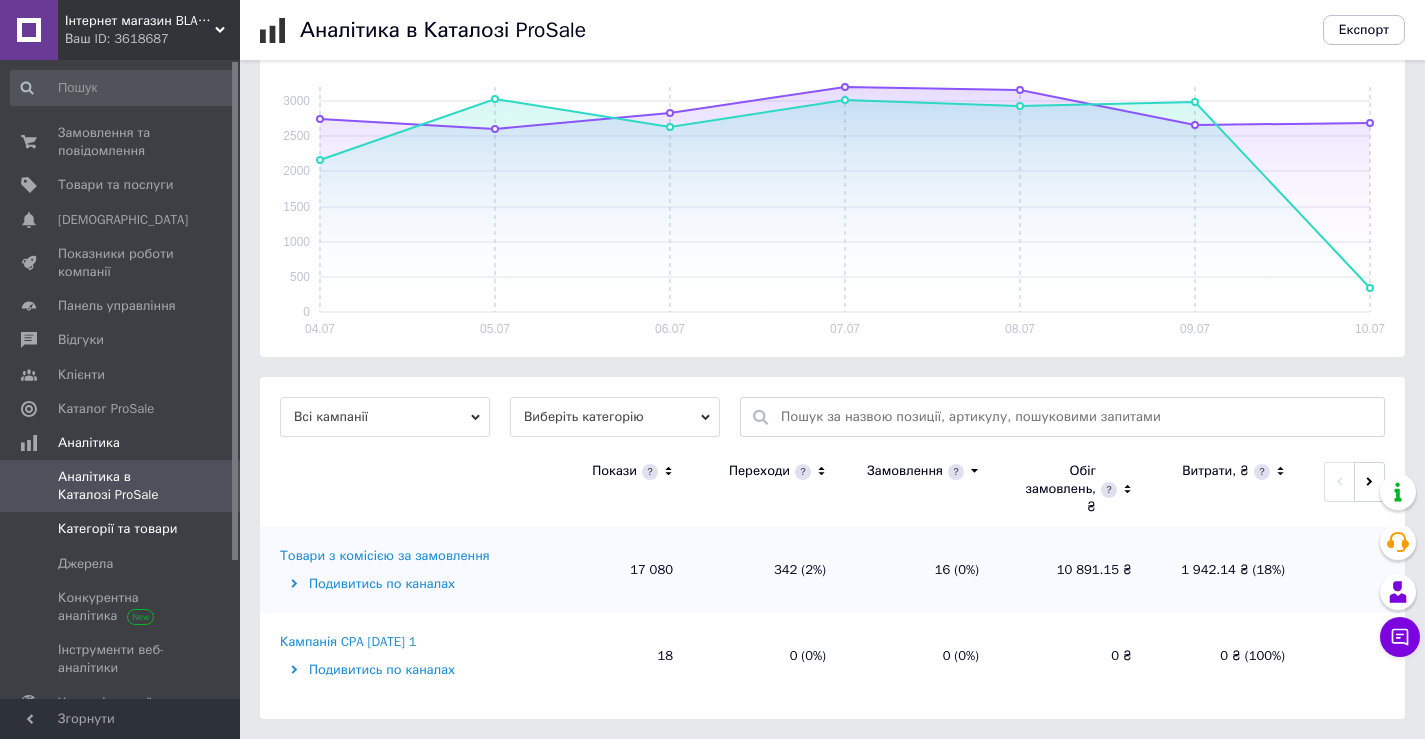 click on "Категорії та товари" at bounding box center [117, 529] 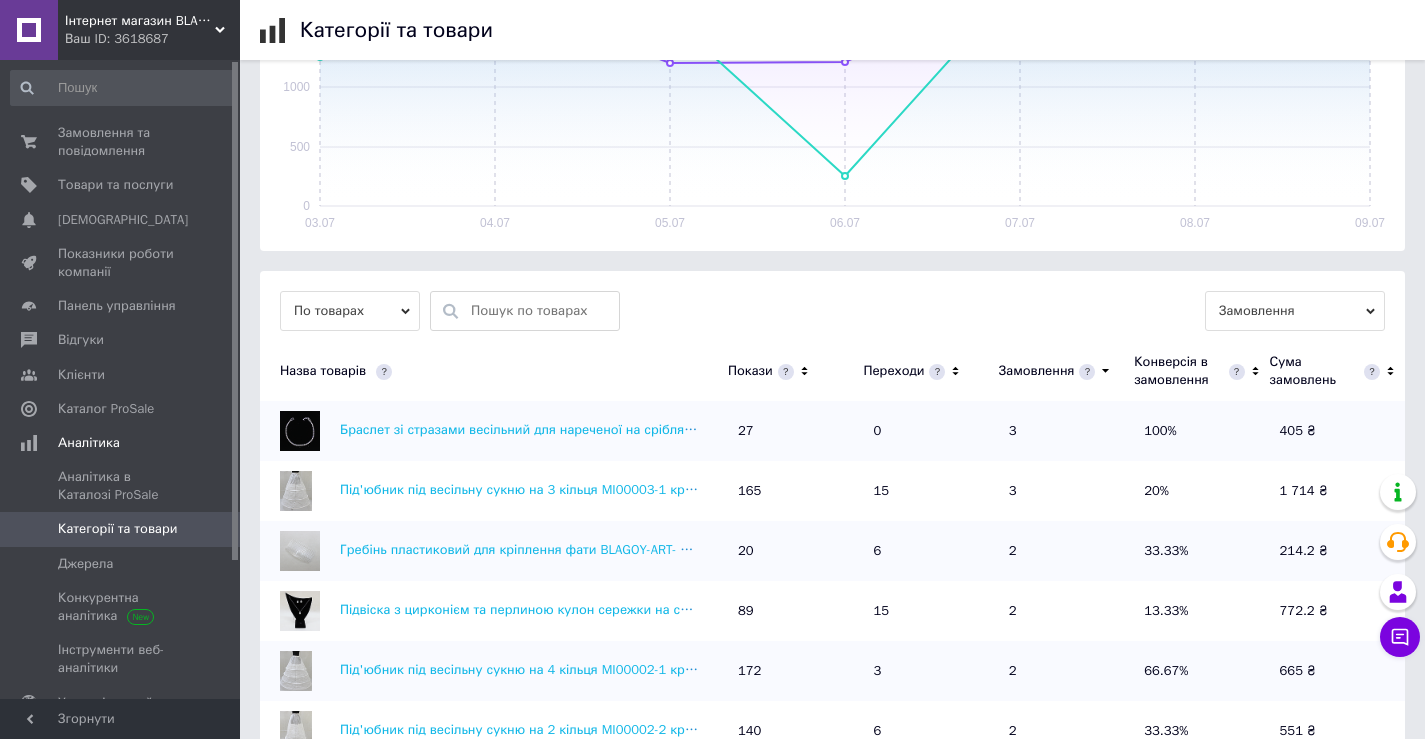 scroll, scrollTop: 400, scrollLeft: 0, axis: vertical 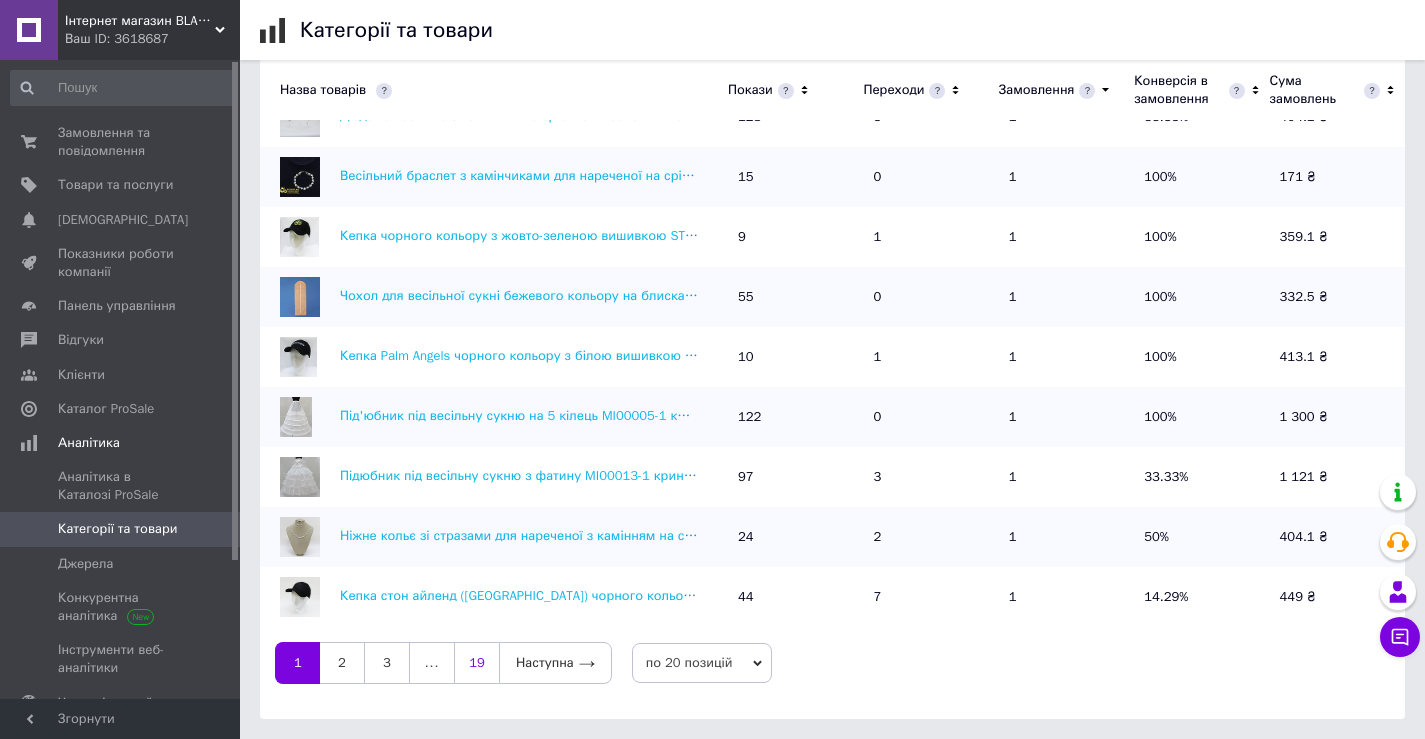 click on "19" at bounding box center (476, 663) 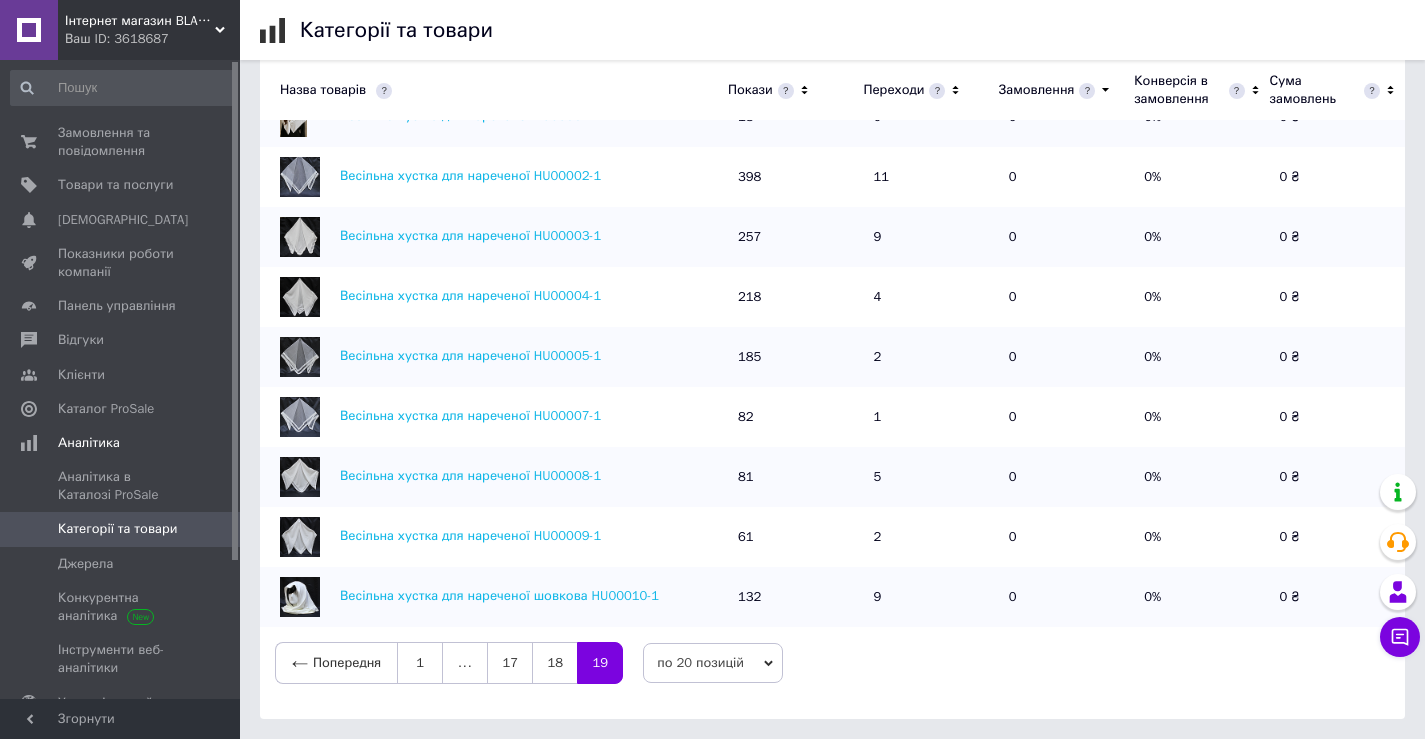 scroll, scrollTop: 591, scrollLeft: 0, axis: vertical 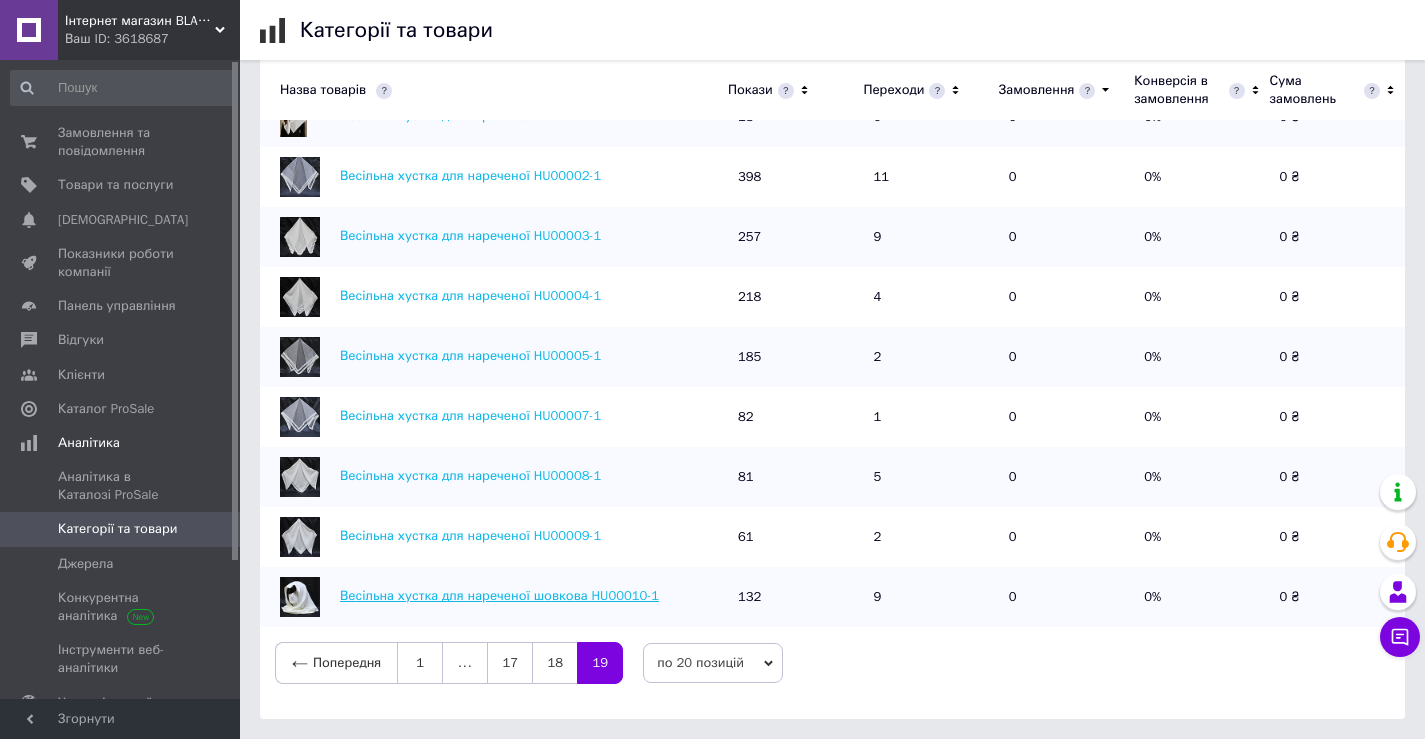 click on "Весільна хустка для нареченої шовкова HU00010-1" at bounding box center (499, 595) 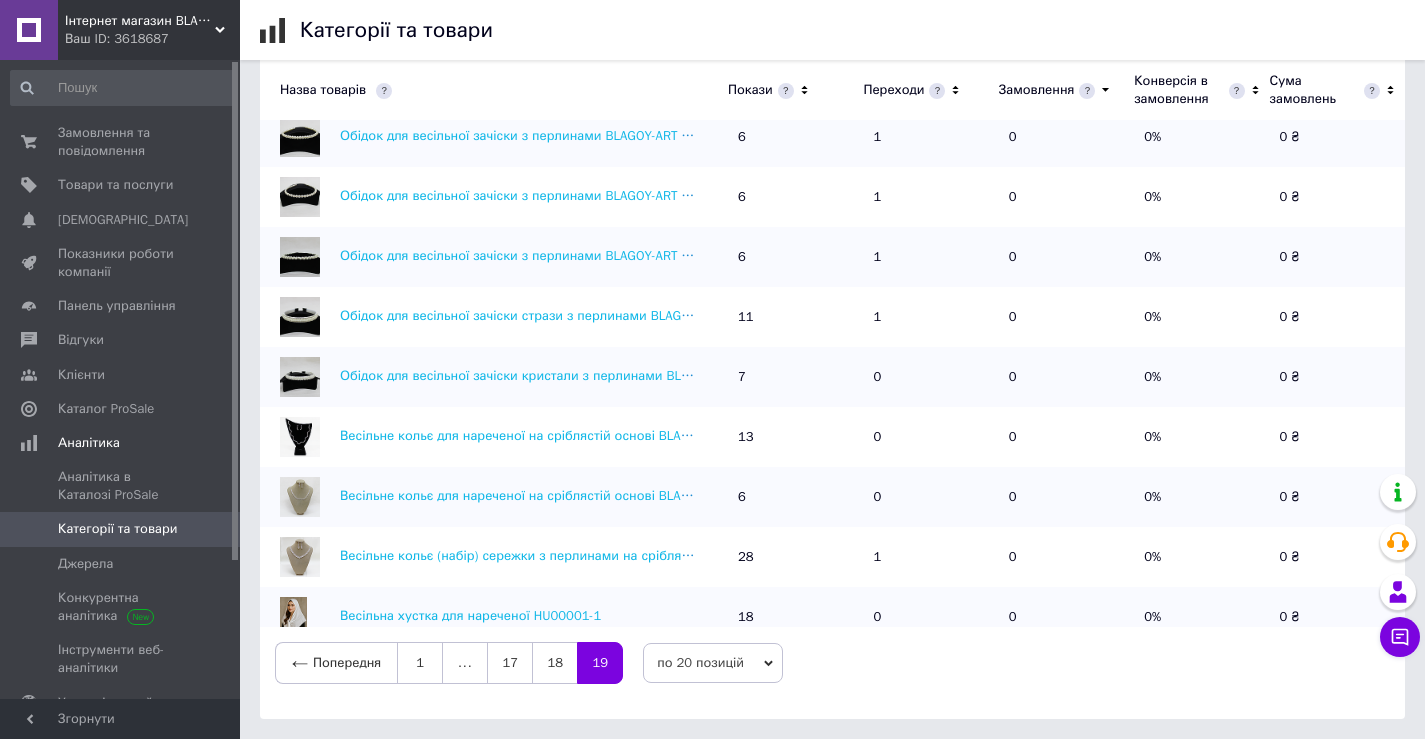 scroll, scrollTop: 0, scrollLeft: 0, axis: both 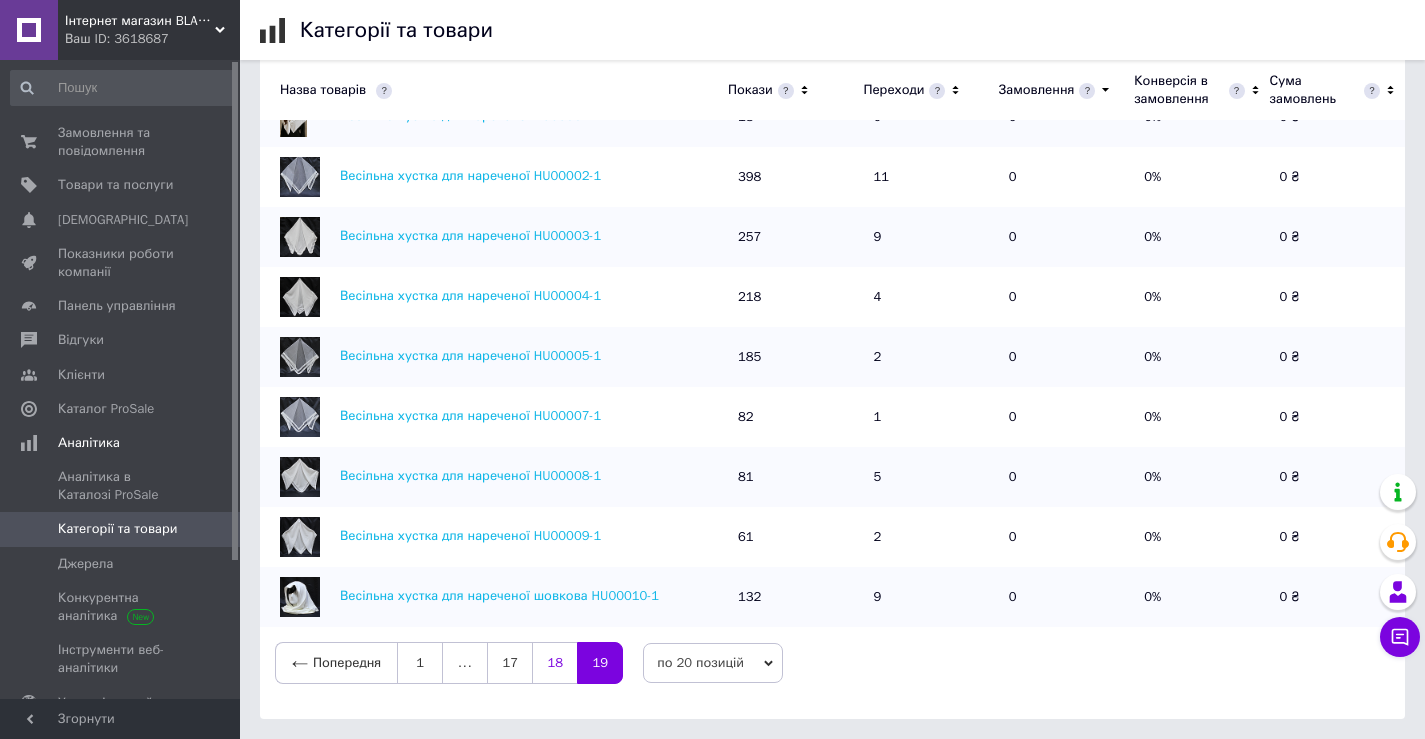 click on "18" at bounding box center [554, 663] 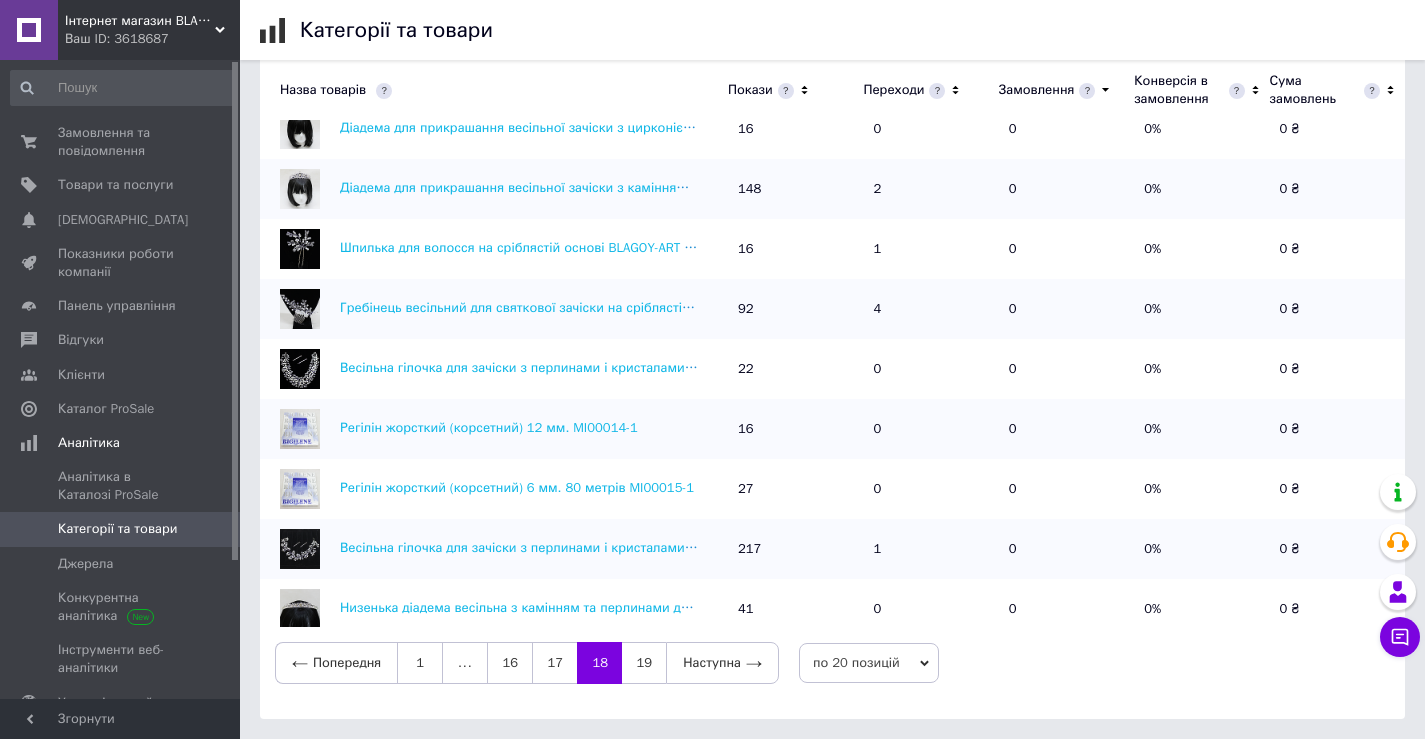 scroll, scrollTop: 0, scrollLeft: 0, axis: both 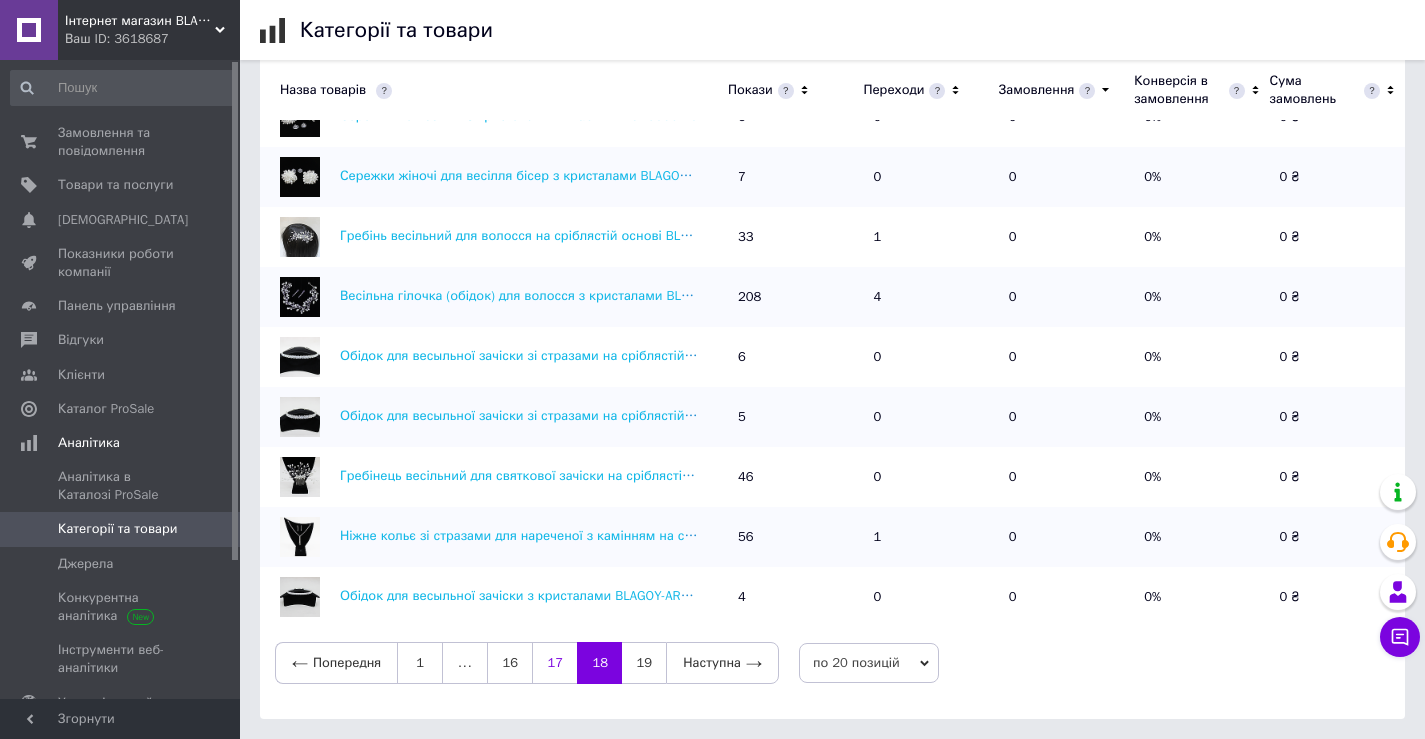 click on "17" at bounding box center (554, 663) 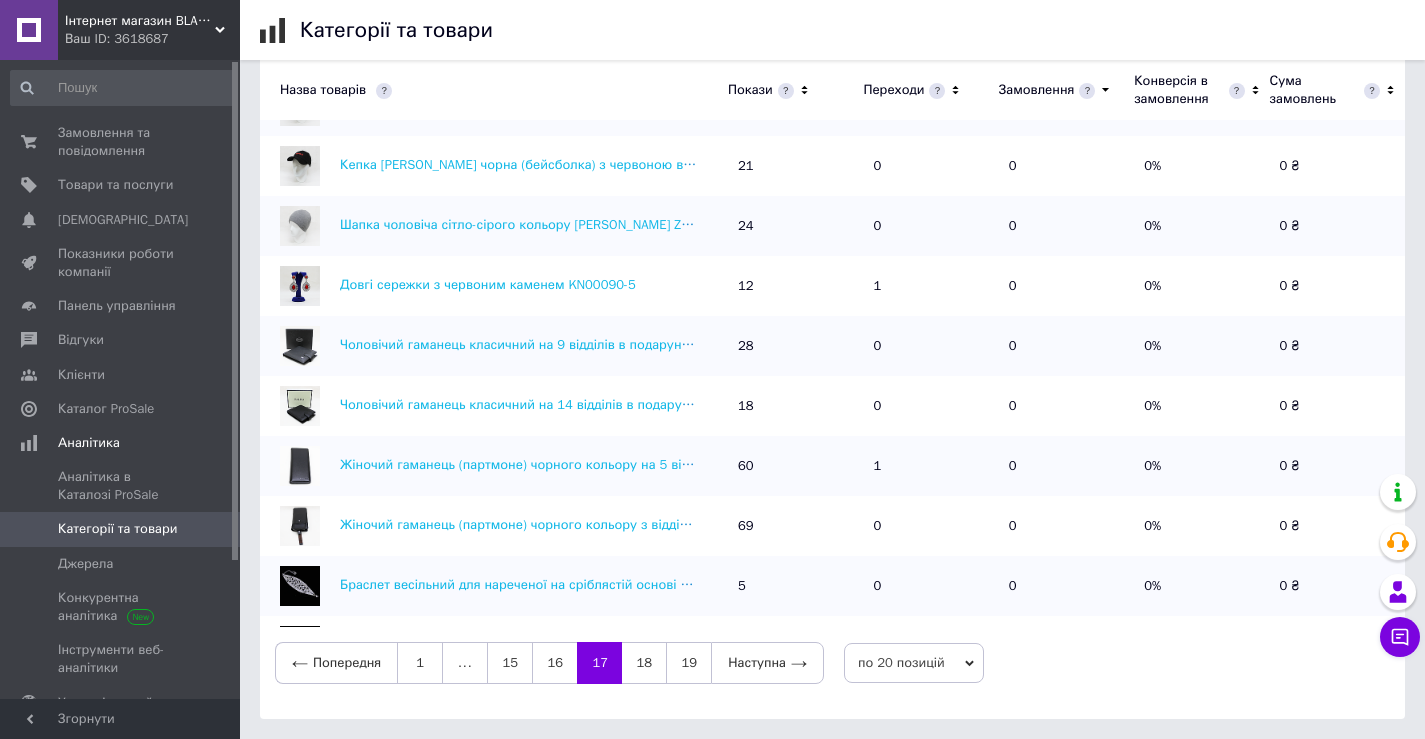 scroll, scrollTop: 0, scrollLeft: 0, axis: both 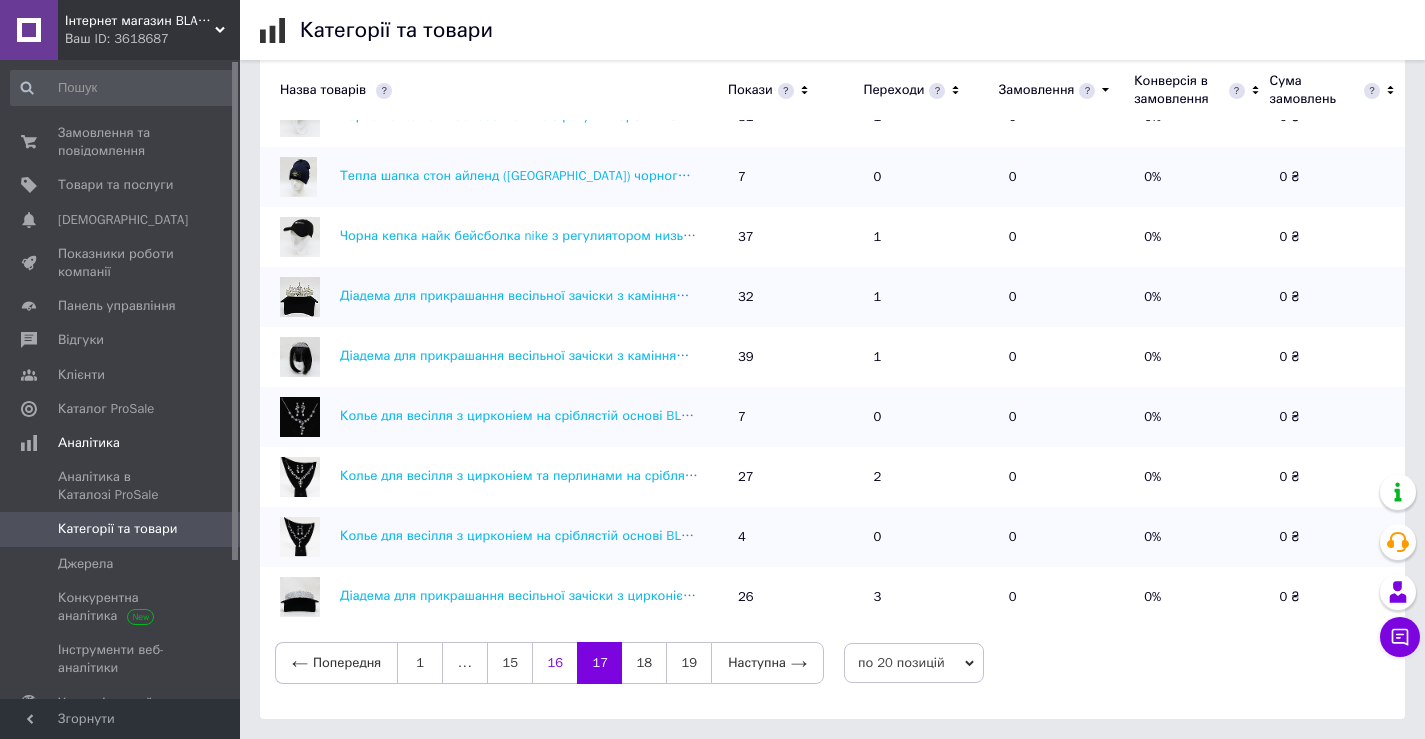 click on "16" at bounding box center (554, 663) 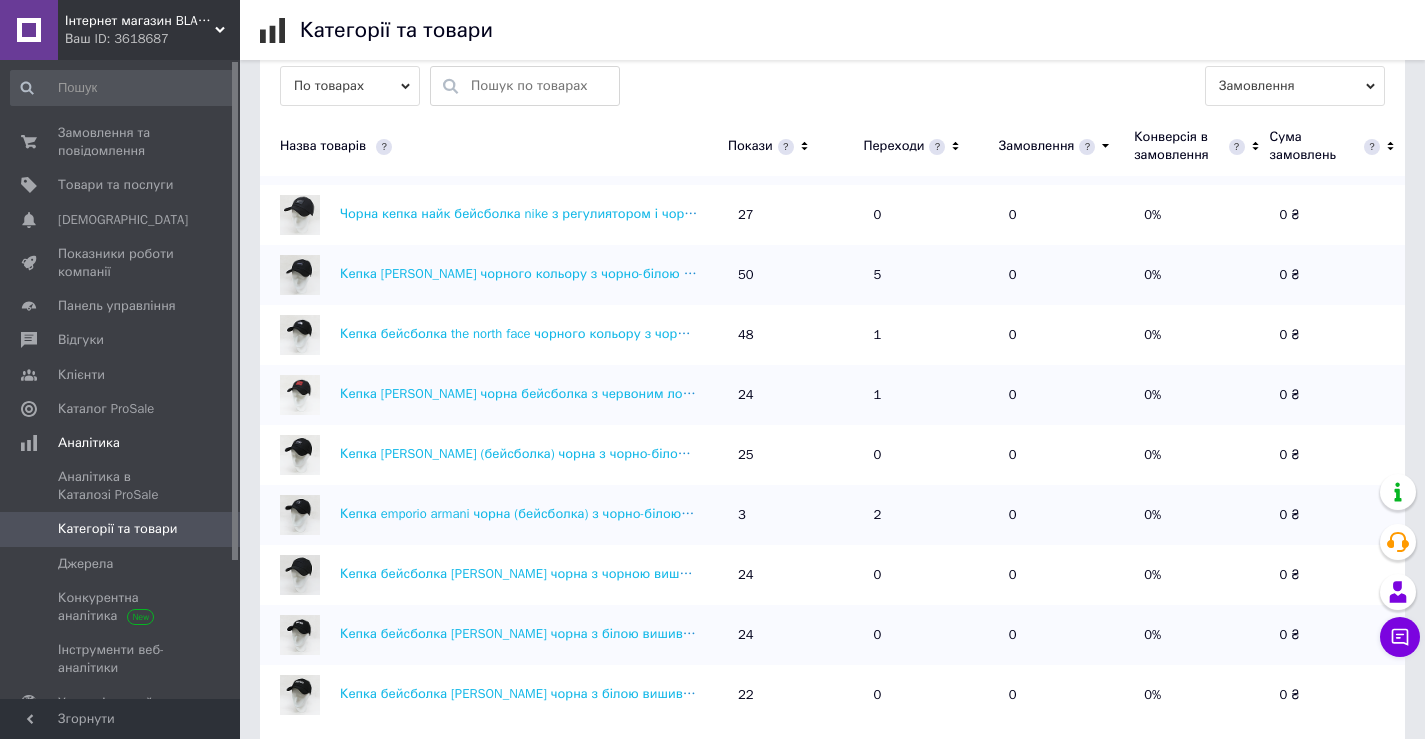 scroll, scrollTop: 596, scrollLeft: 0, axis: vertical 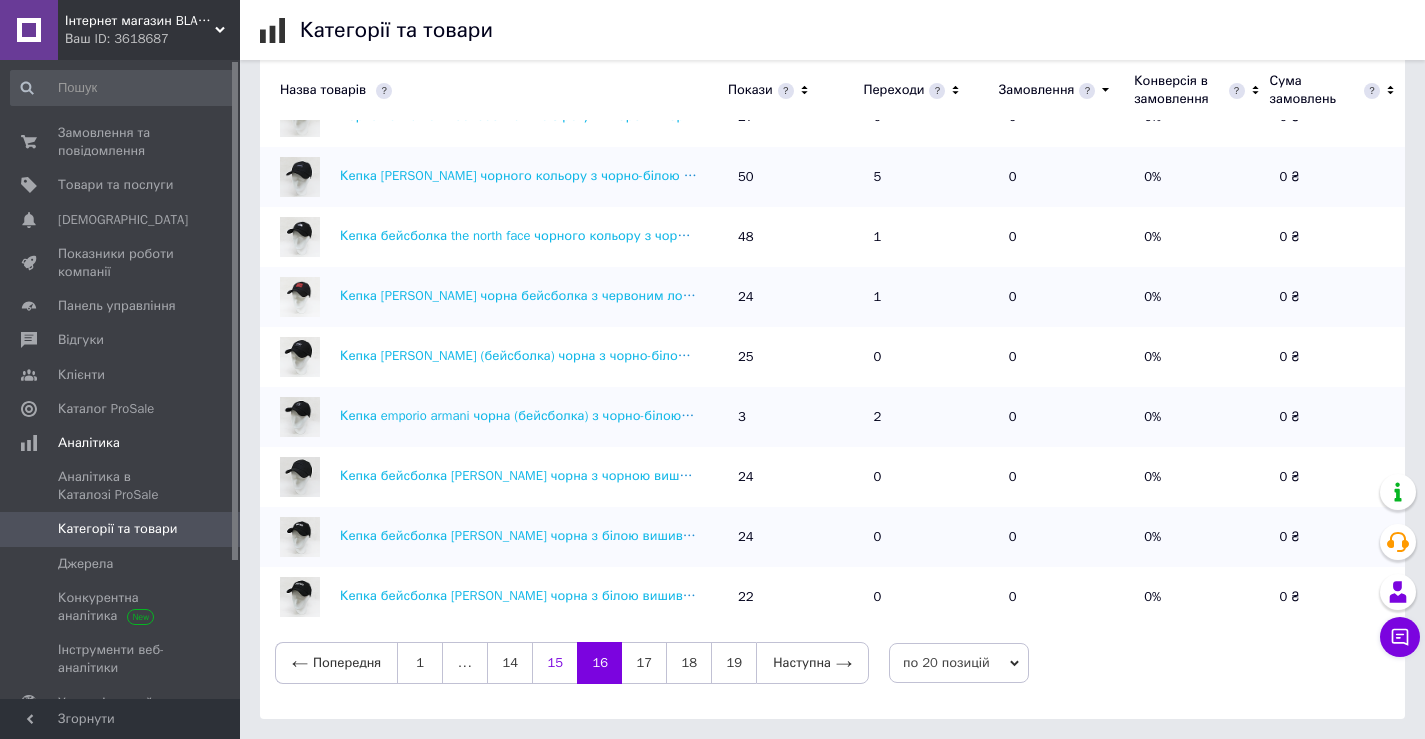 click on "15" at bounding box center (554, 663) 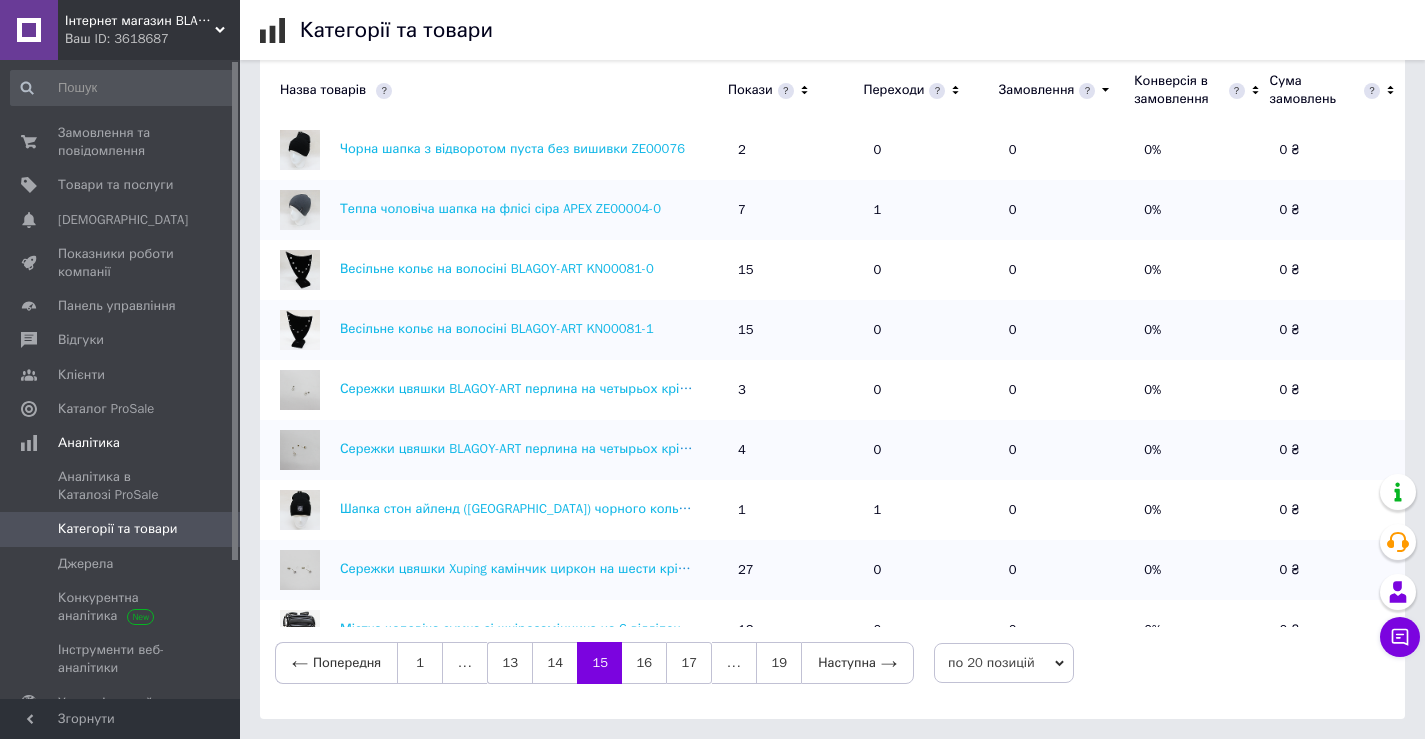 scroll, scrollTop: 0, scrollLeft: 0, axis: both 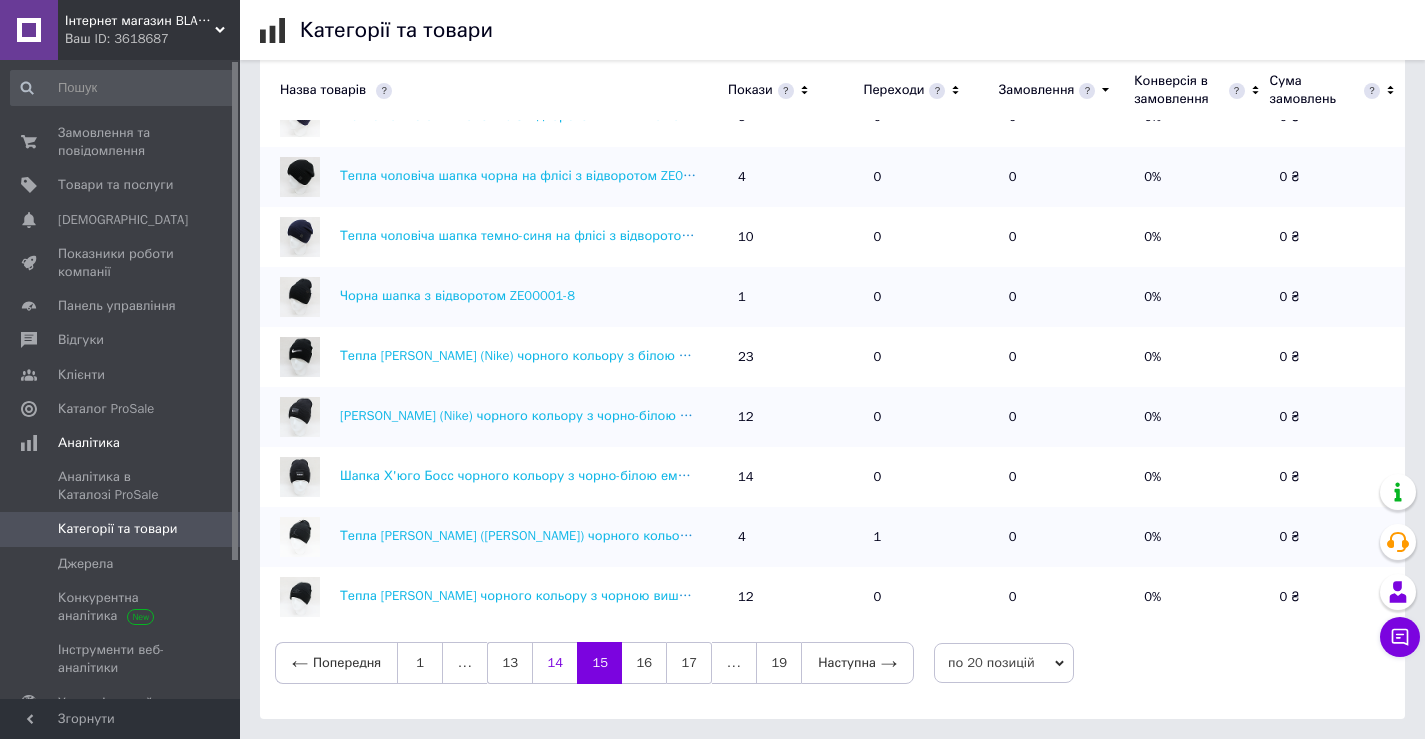 click on "14" at bounding box center (554, 663) 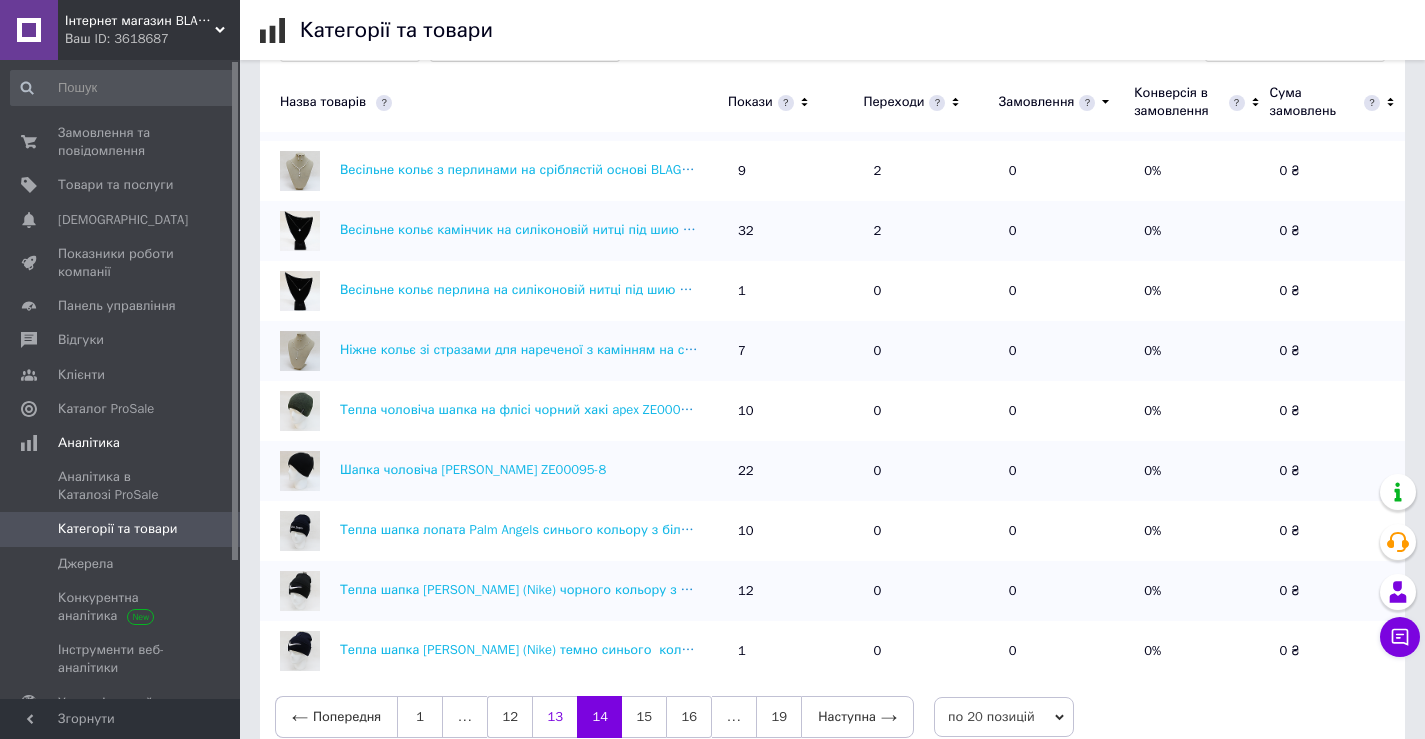scroll, scrollTop: 596, scrollLeft: 0, axis: vertical 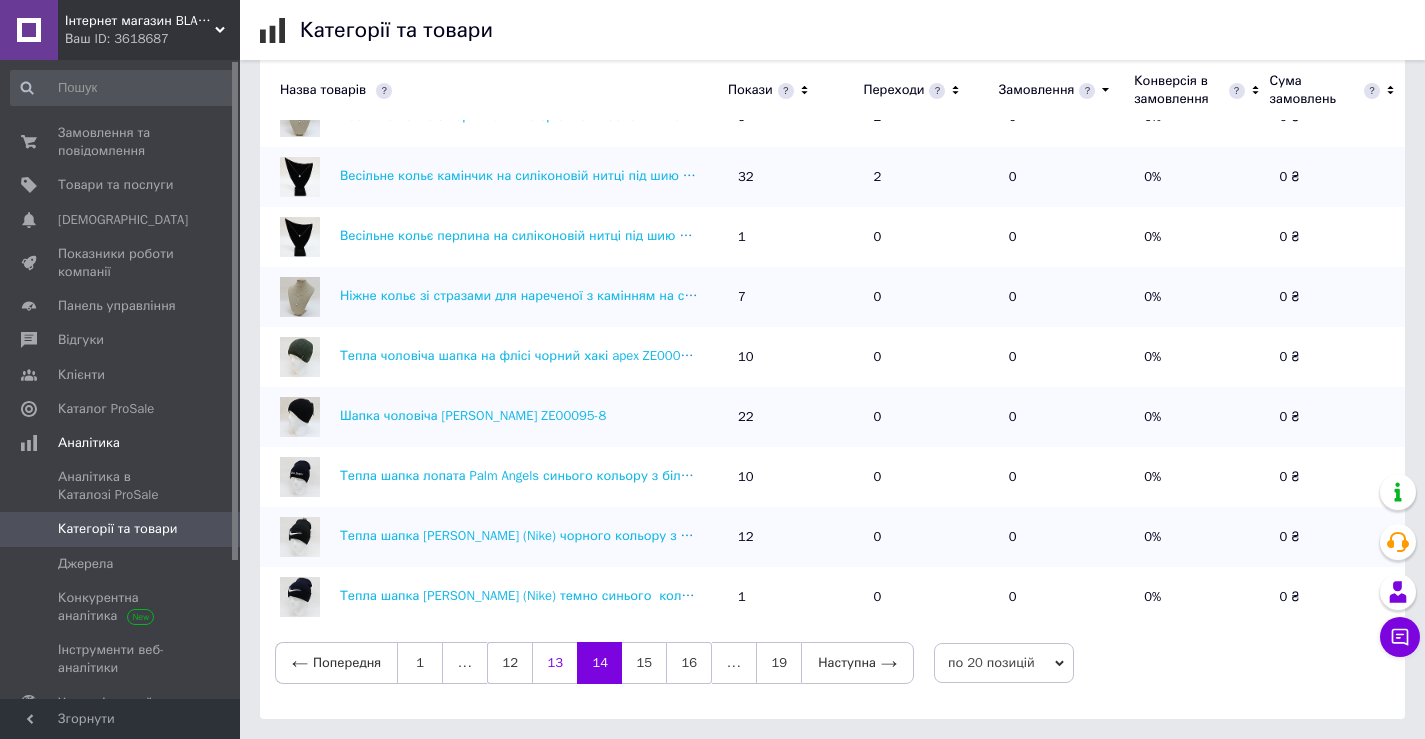 click on "13" at bounding box center (554, 663) 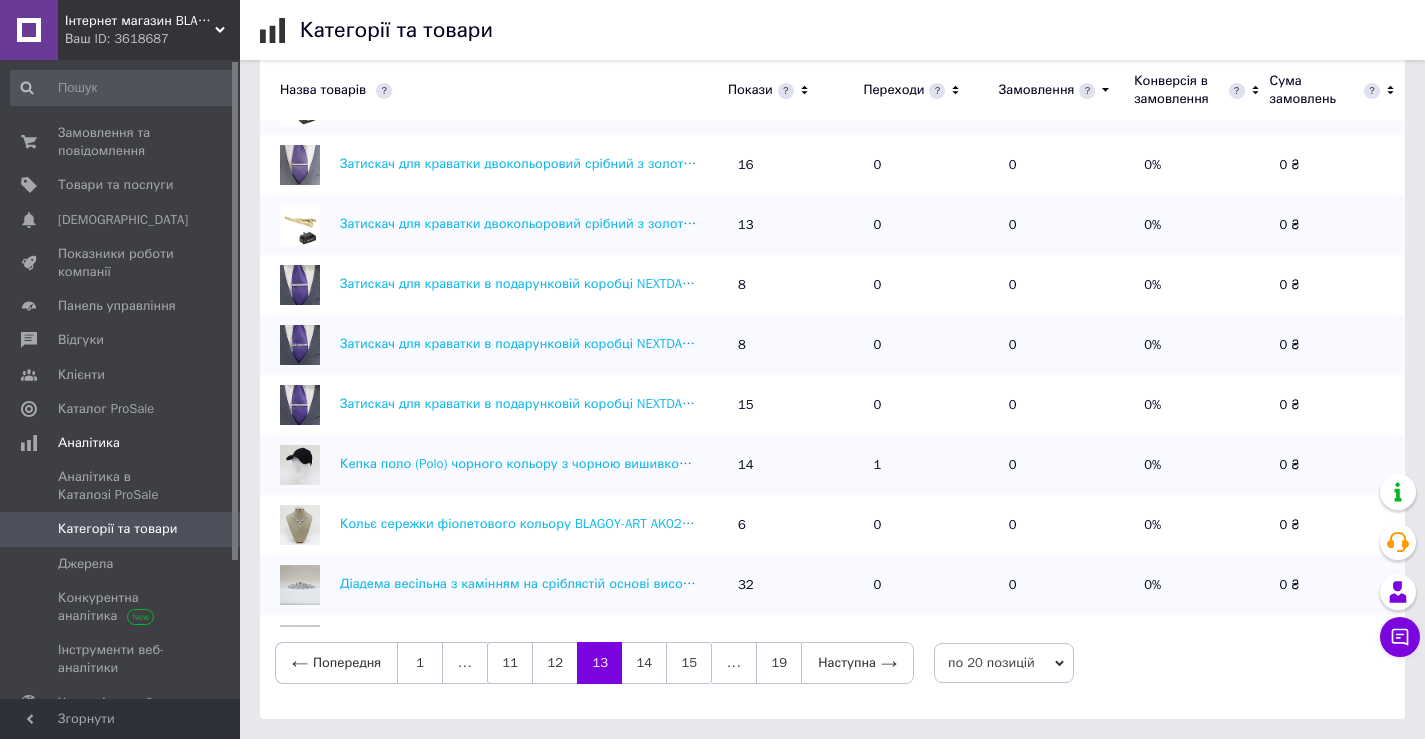 scroll, scrollTop: 0, scrollLeft: 0, axis: both 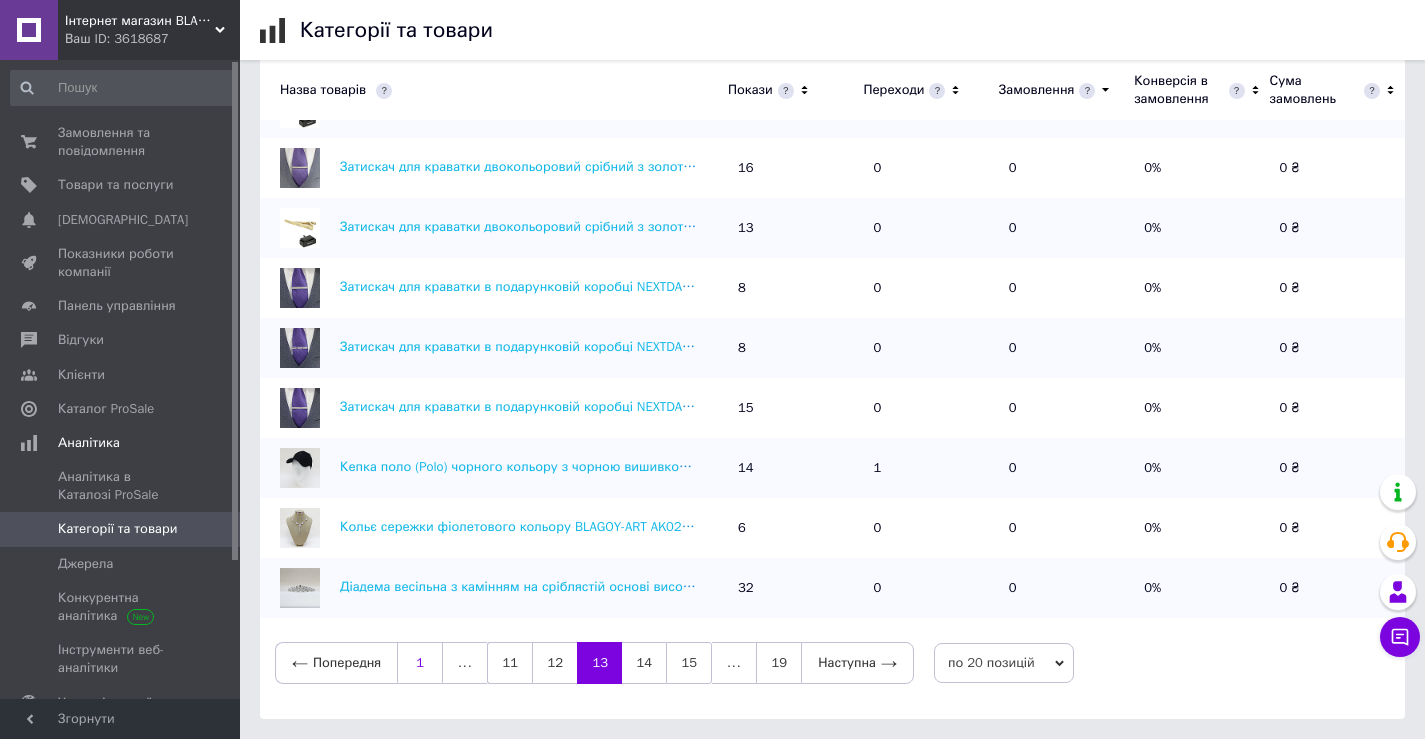 click on "1" at bounding box center [420, 663] 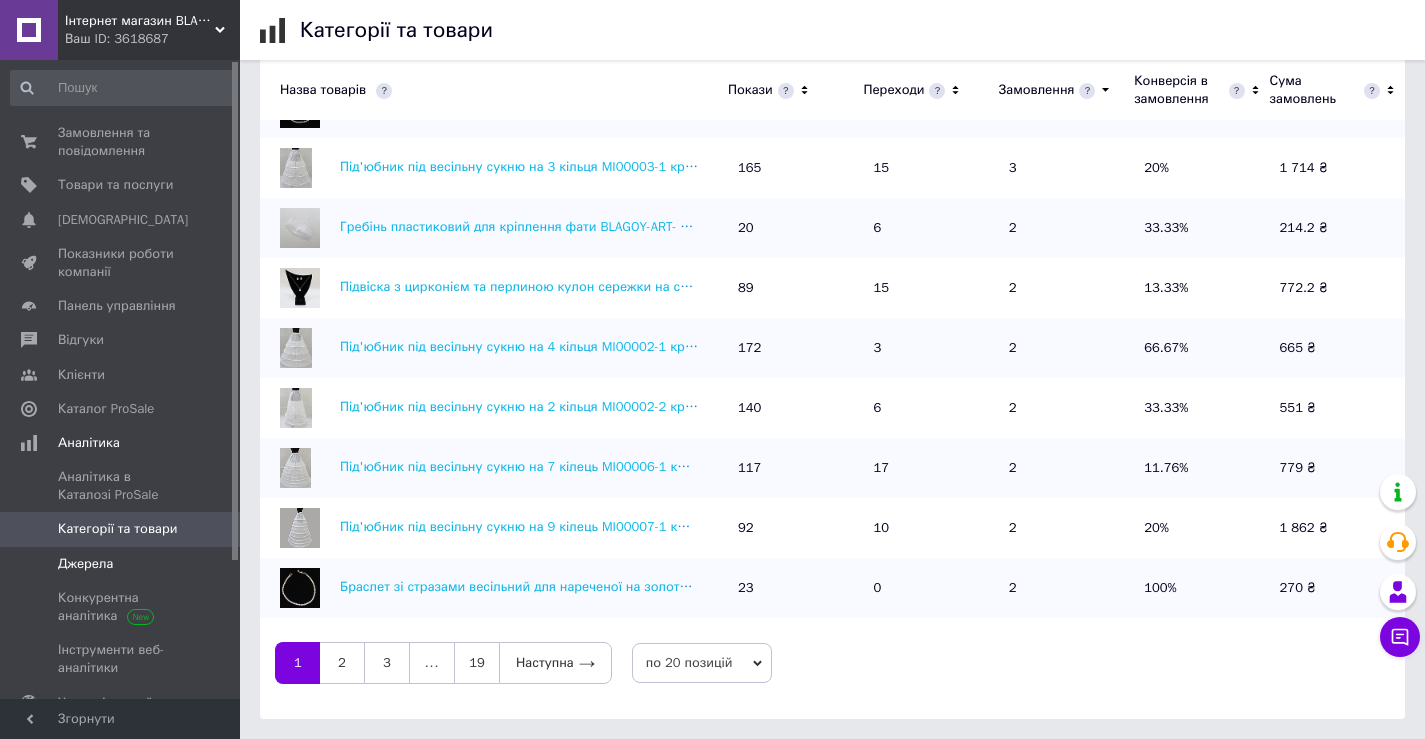 click on "Джерела" at bounding box center [85, 564] 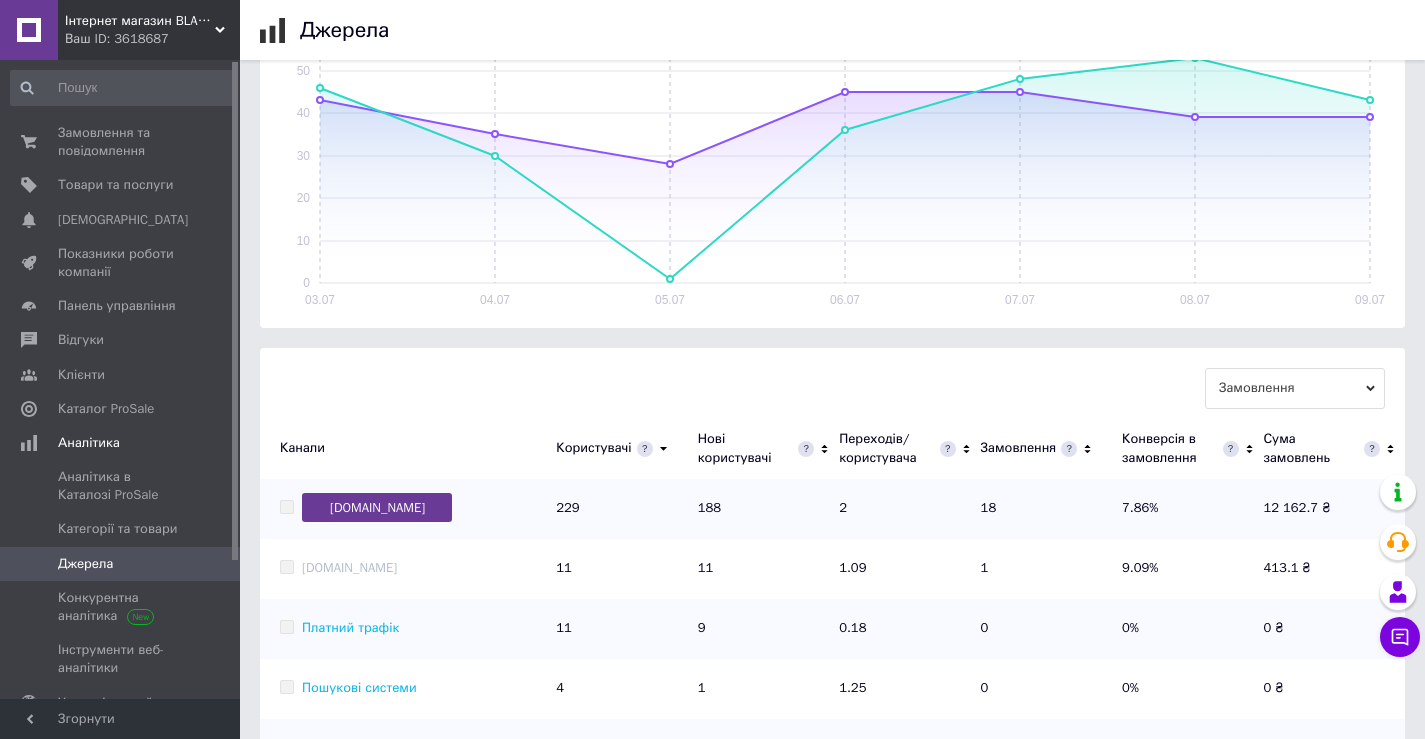 scroll, scrollTop: 397, scrollLeft: 0, axis: vertical 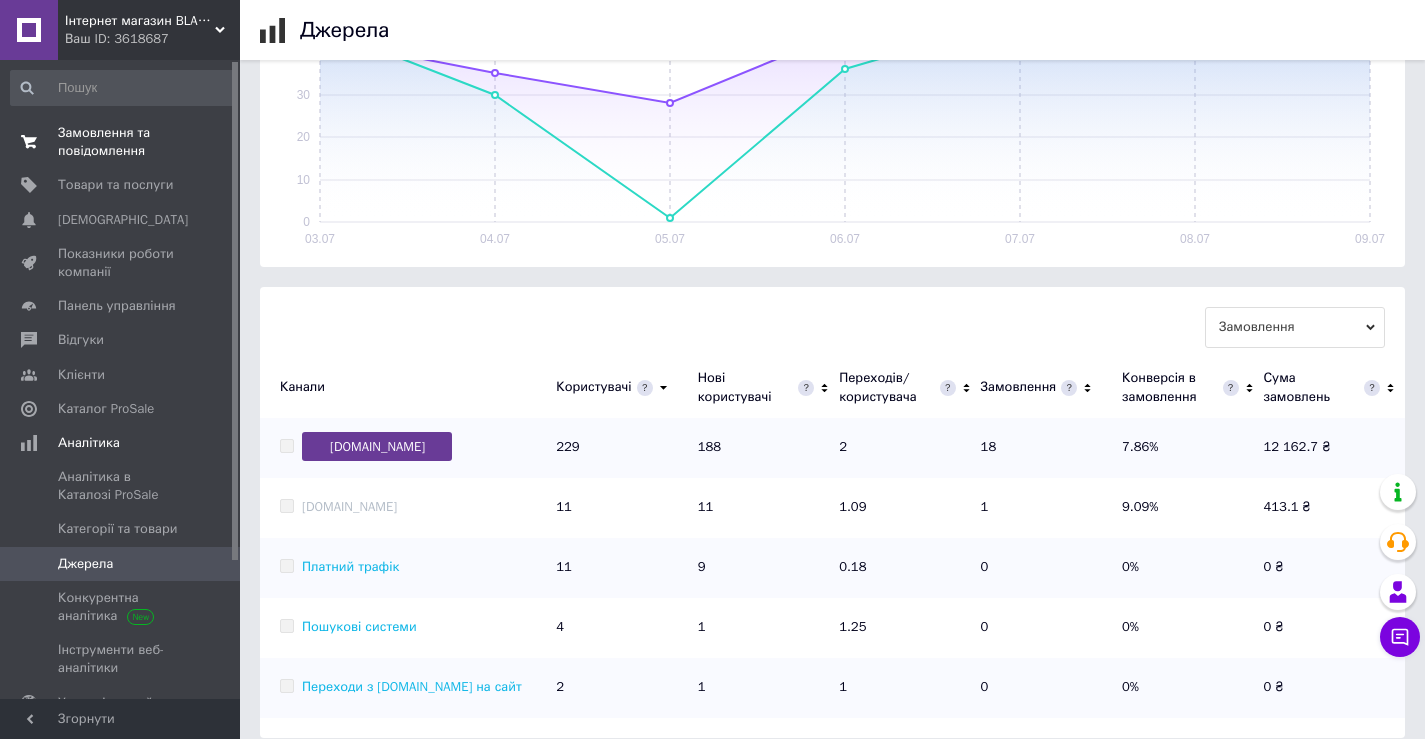 click on "Замовлення та повідомлення" at bounding box center (121, 142) 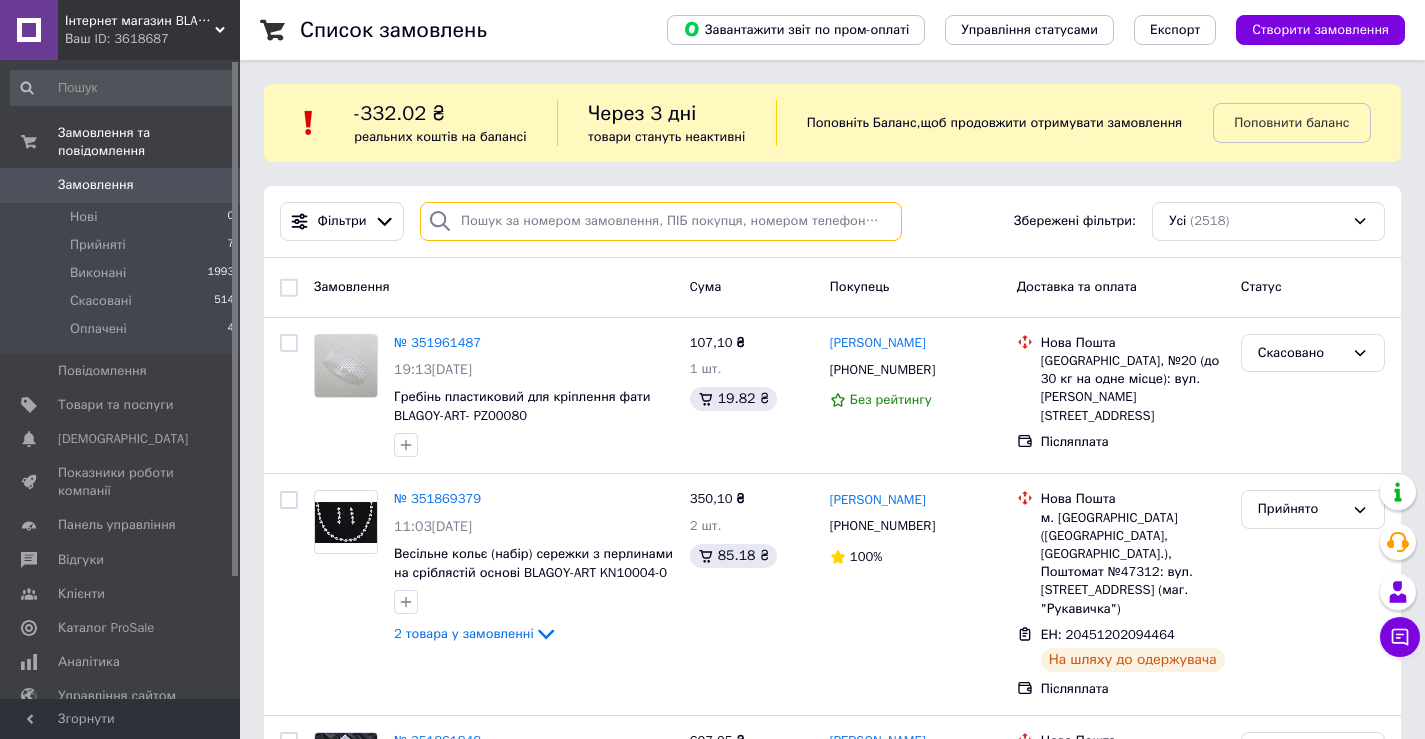 click at bounding box center (661, 221) 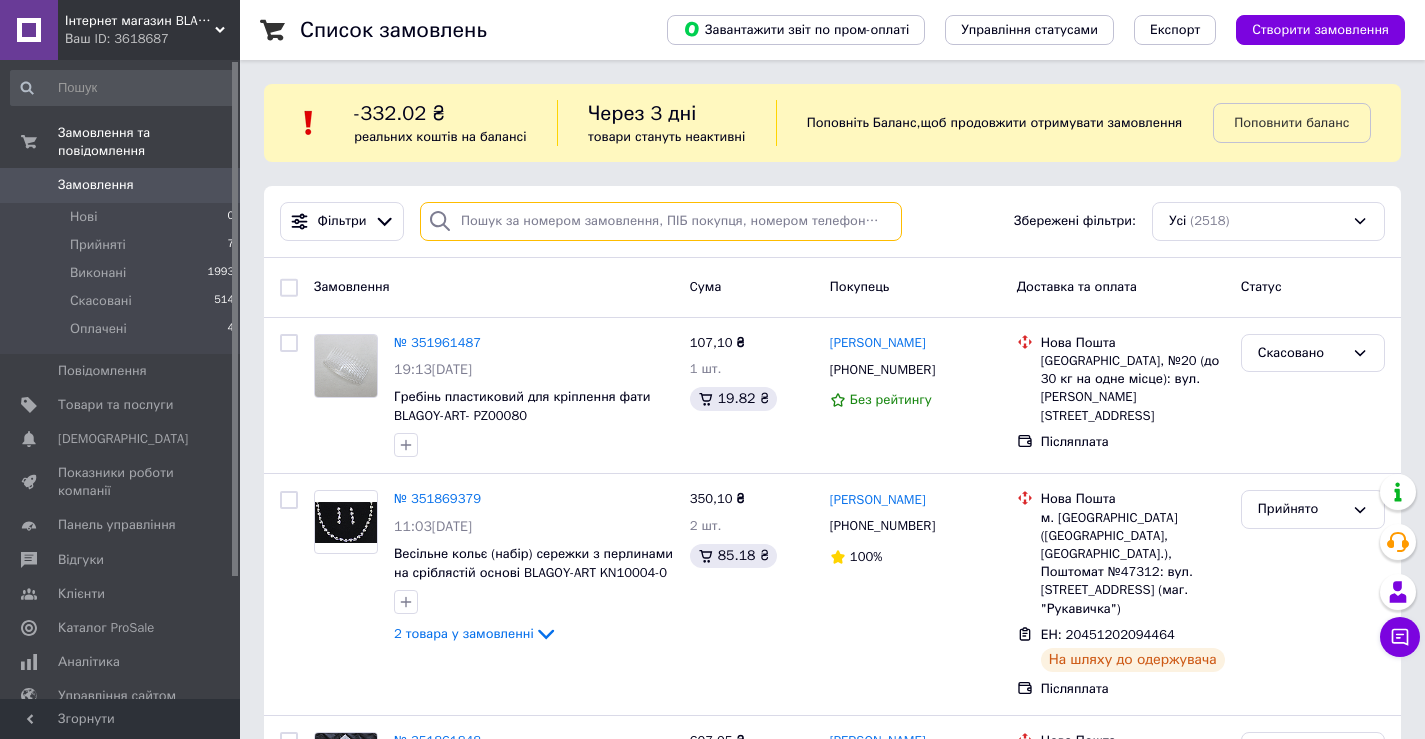 paste on "351143390" 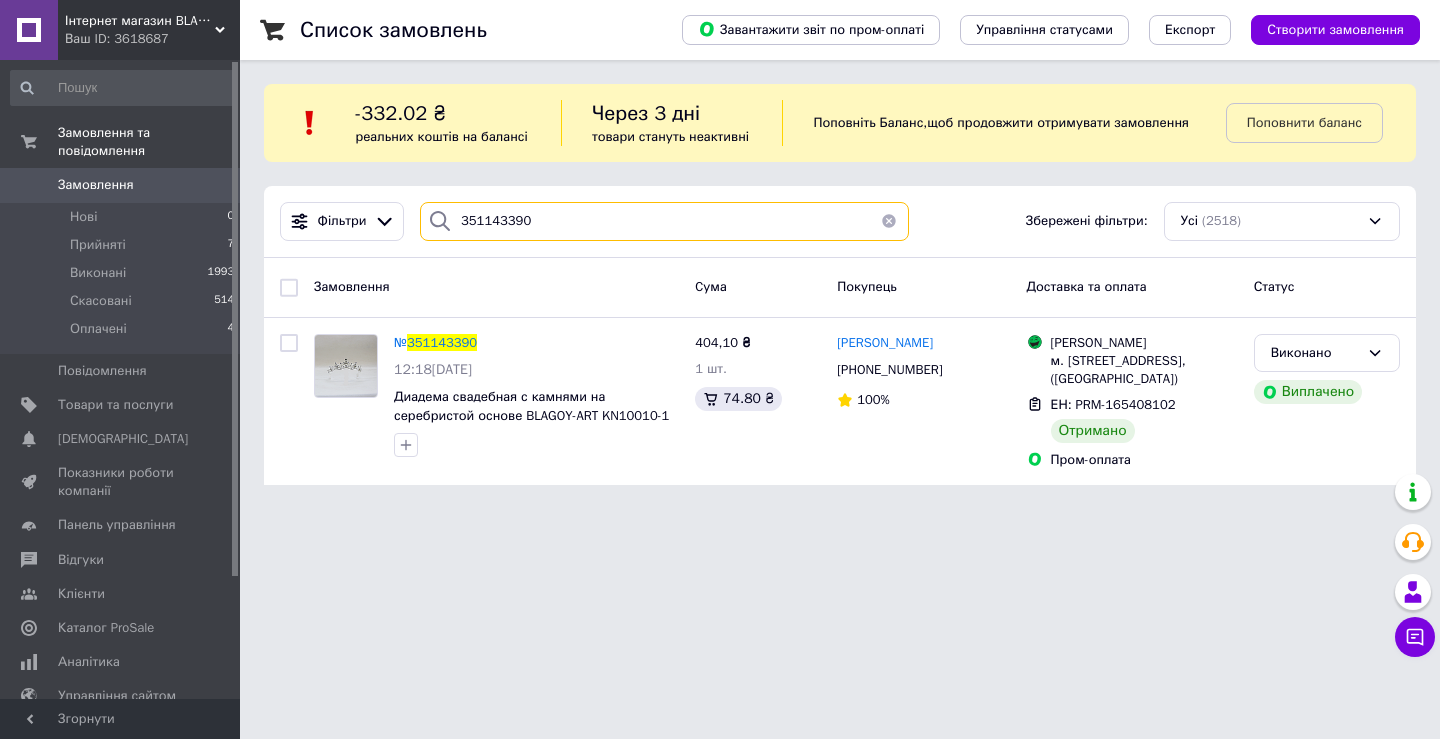 type on "351143390" 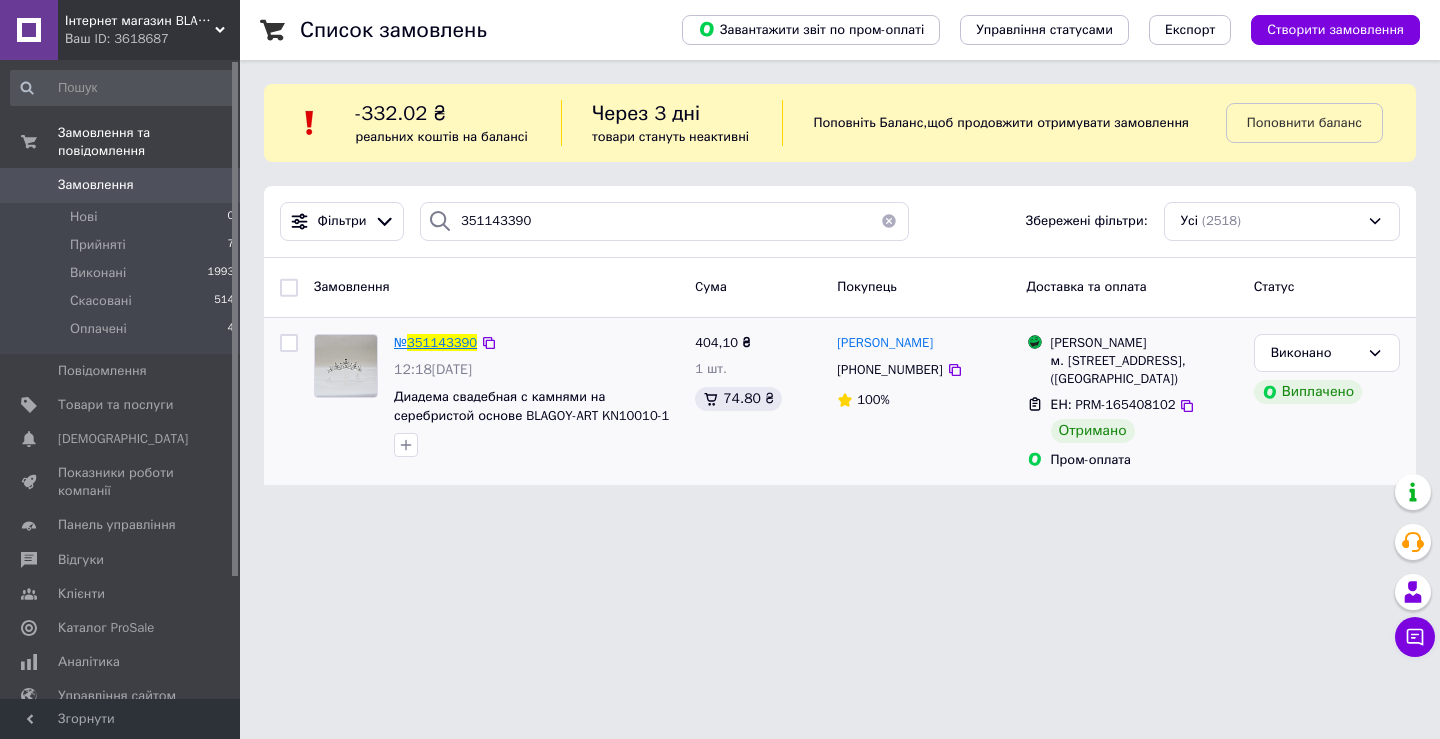 click on "351143390" at bounding box center [442, 342] 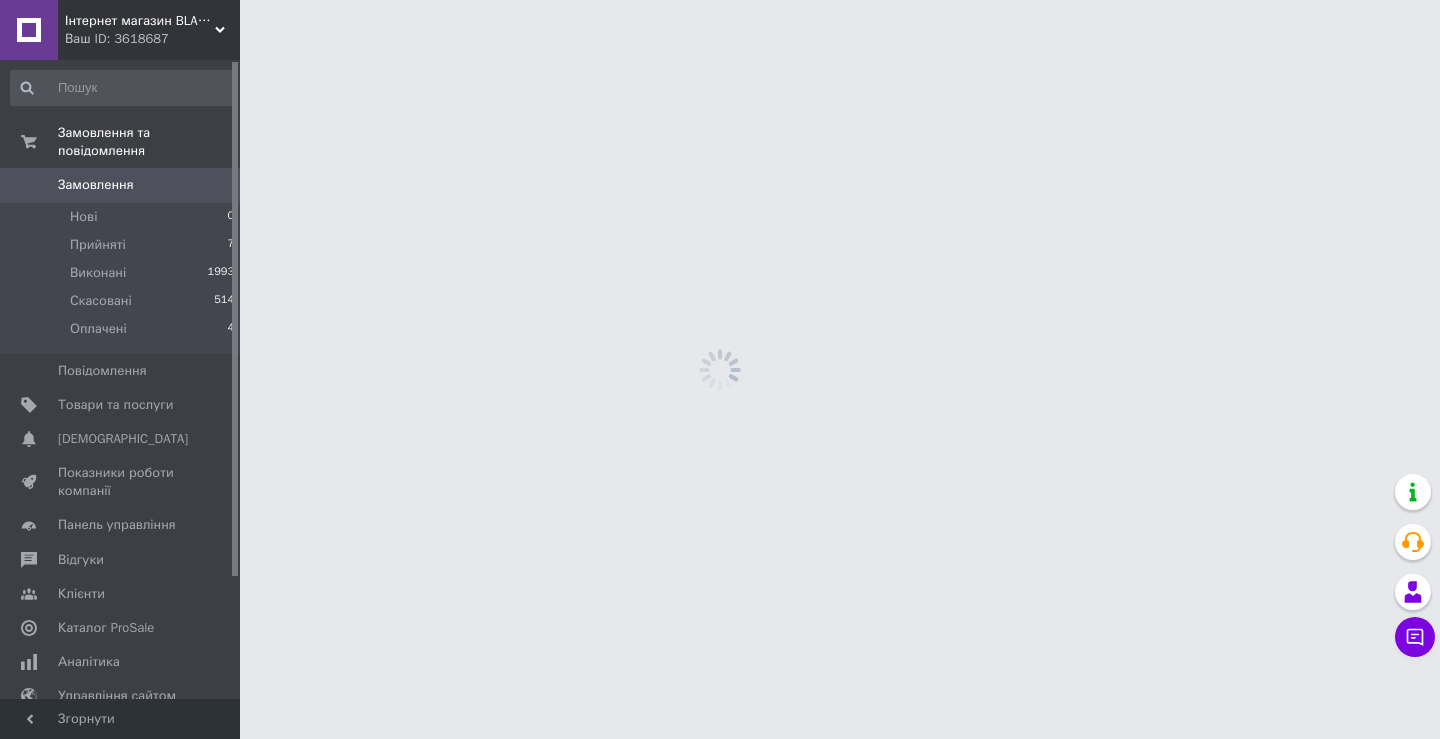 click on "Інтернет магазин BLAGOY-ART Ваш ID: 3618687 Сайт Інтернет магазин BLAGOY-ART Кабінет покупця Перевірити стан системи Сторінка на порталі Довідка Вийти Замовлення та повідомлення Замовлення 0 Нові 0 Прийняті 7 Виконані 1993 Скасовані 514 Оплачені 4 Повідомлення 0 Товари та послуги Сповіщення 0 0 Показники роботи компанії Панель управління Відгуки Клієнти Каталог ProSale Аналітика Управління сайтом Гаманець компанії Маркет Налаштування Тарифи та рахунки Prom мікс 1 000 Згорнути" at bounding box center (720, 0) 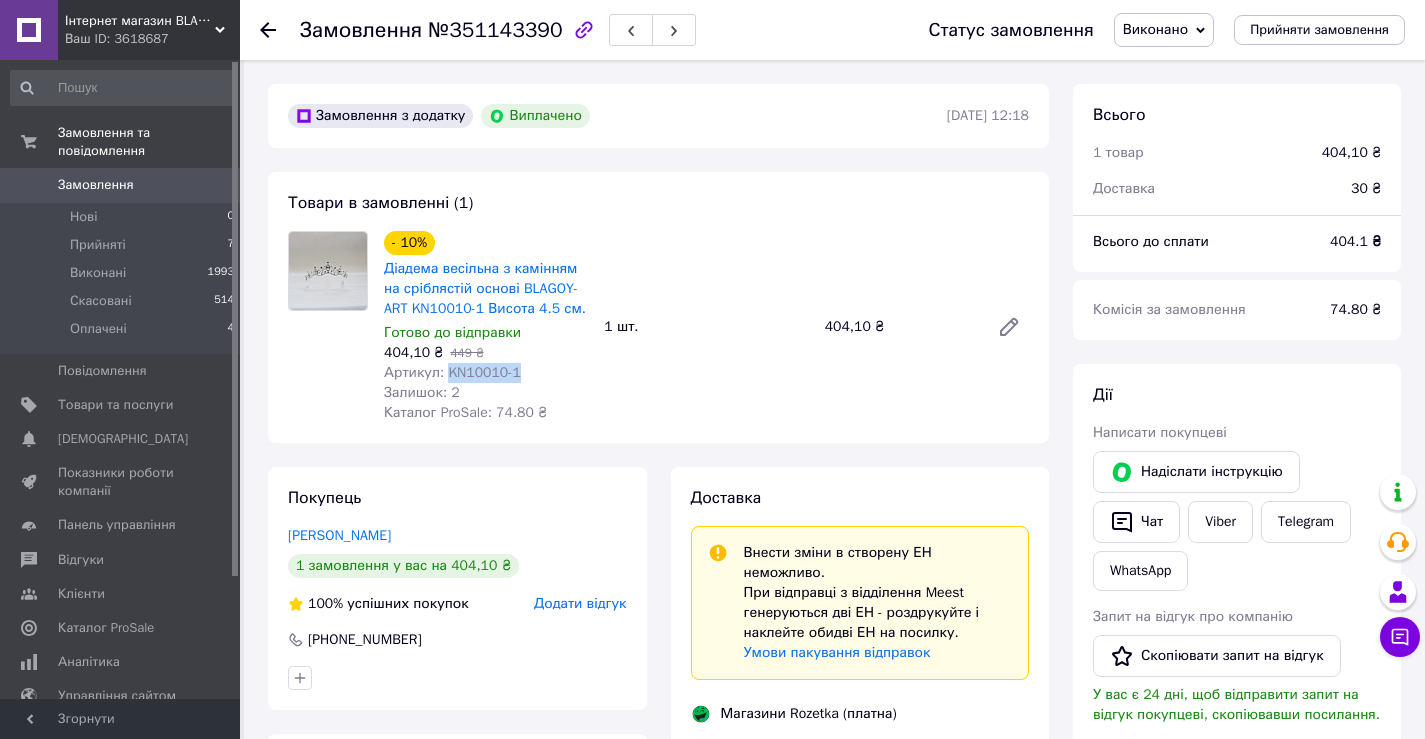 drag, startPoint x: 524, startPoint y: 376, endPoint x: 442, endPoint y: 381, distance: 82.1523 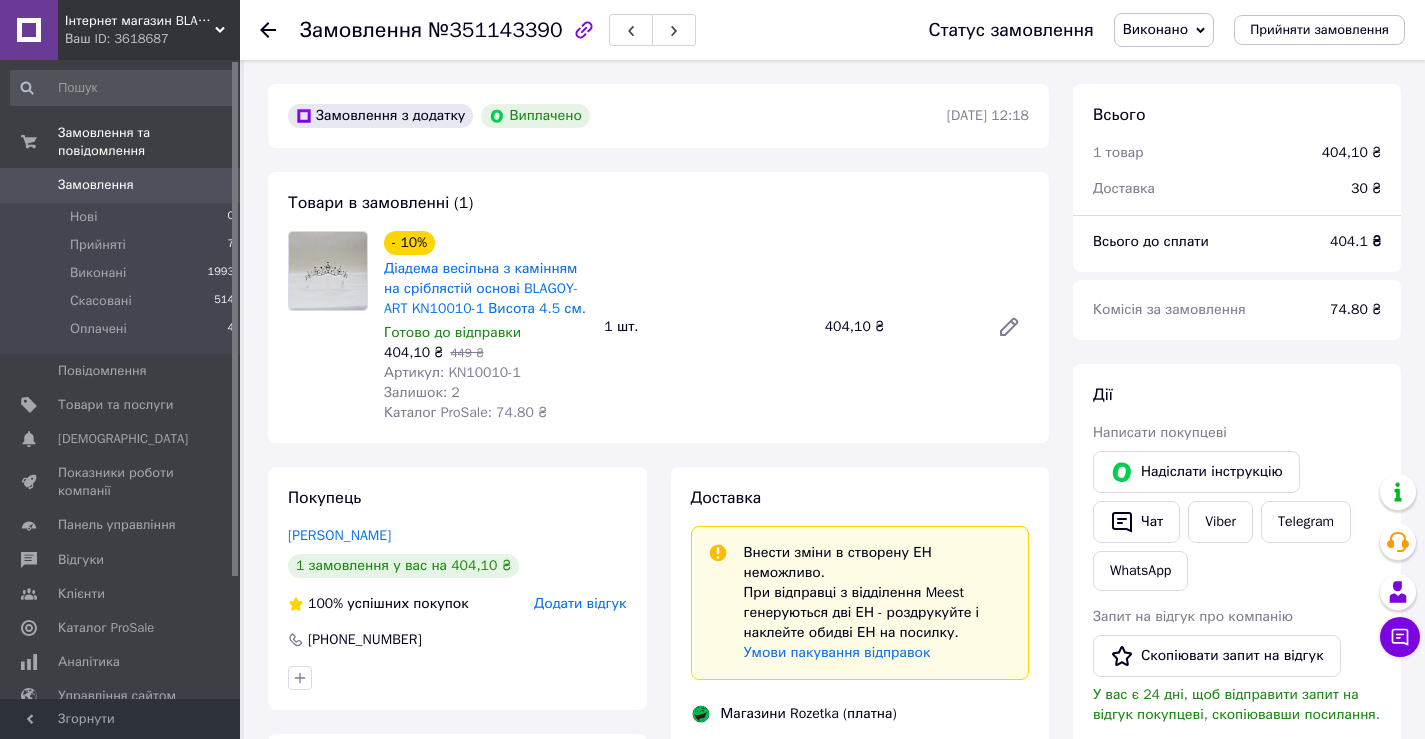 click 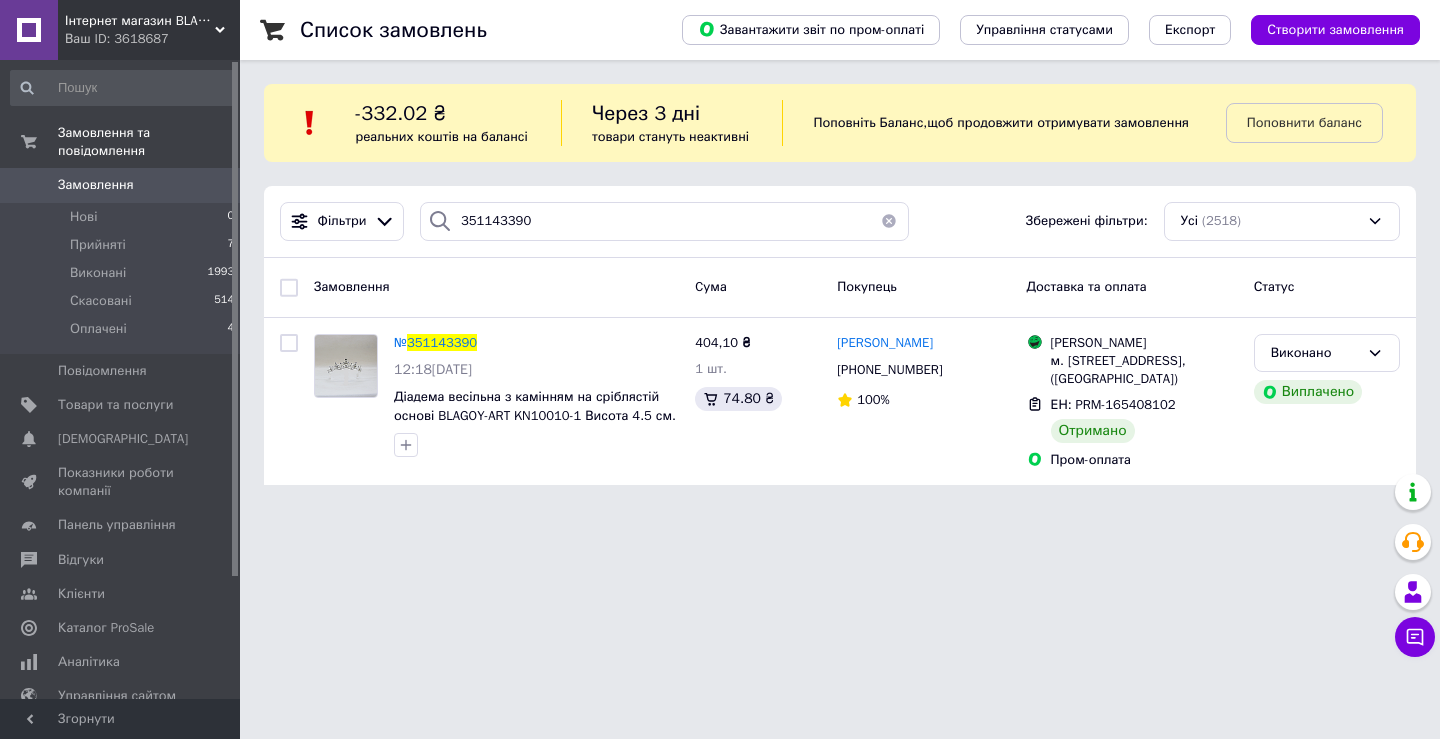 click at bounding box center (889, 221) 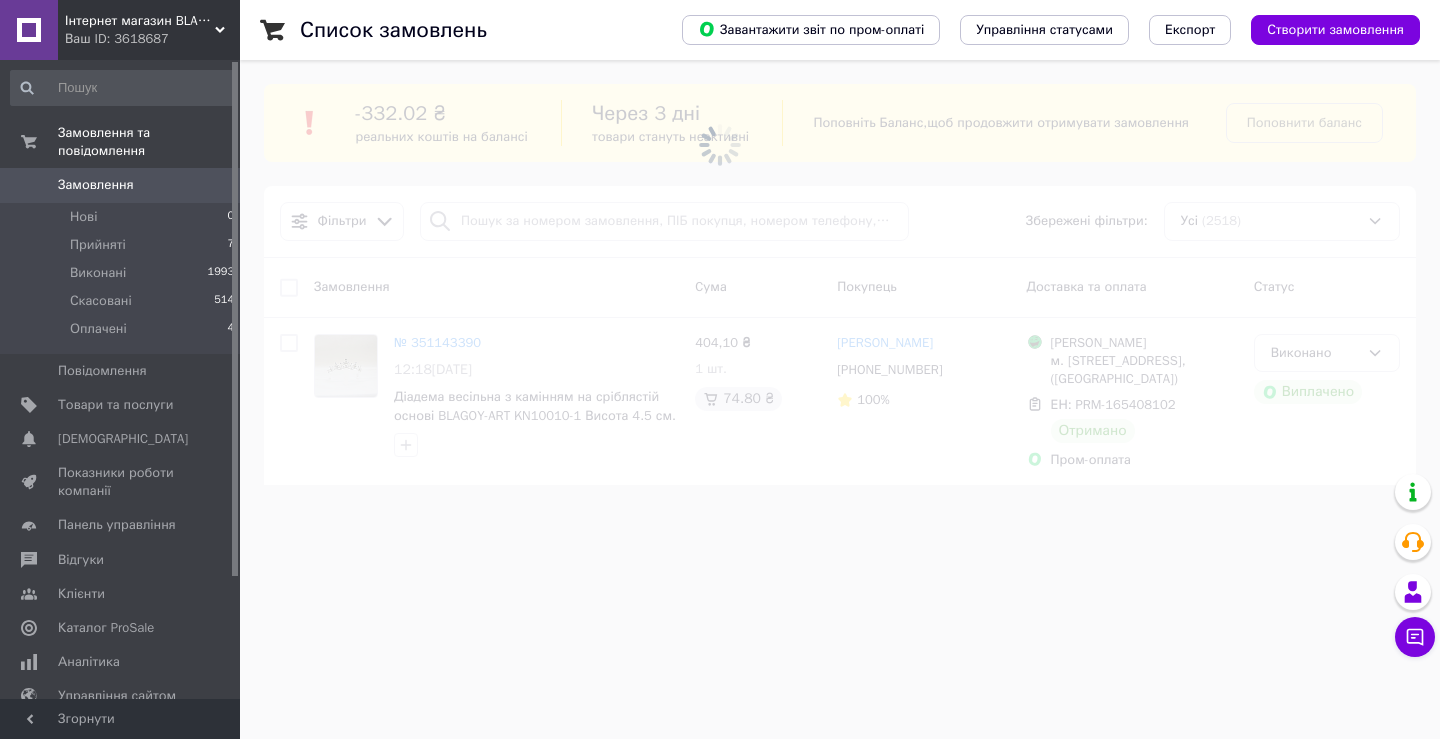 click at bounding box center [720, 145] 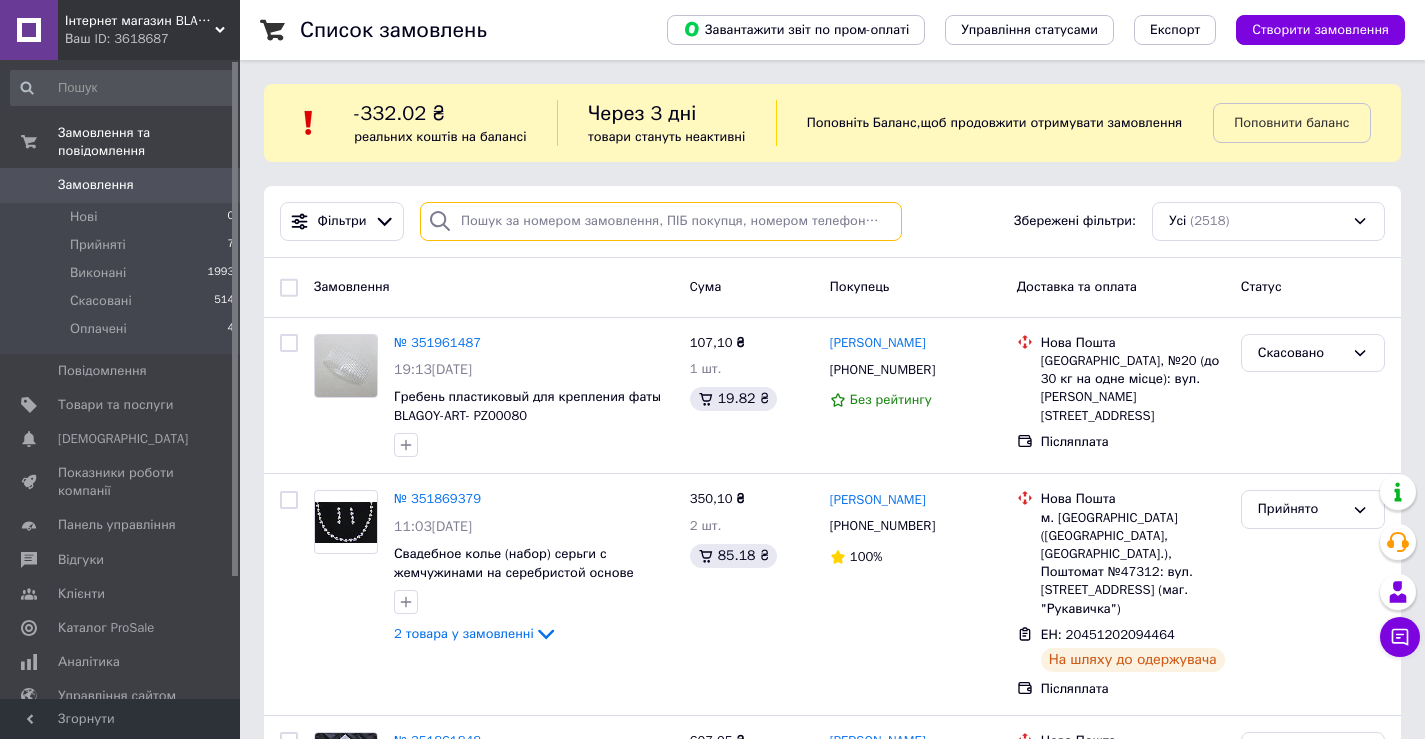 click at bounding box center [661, 221] 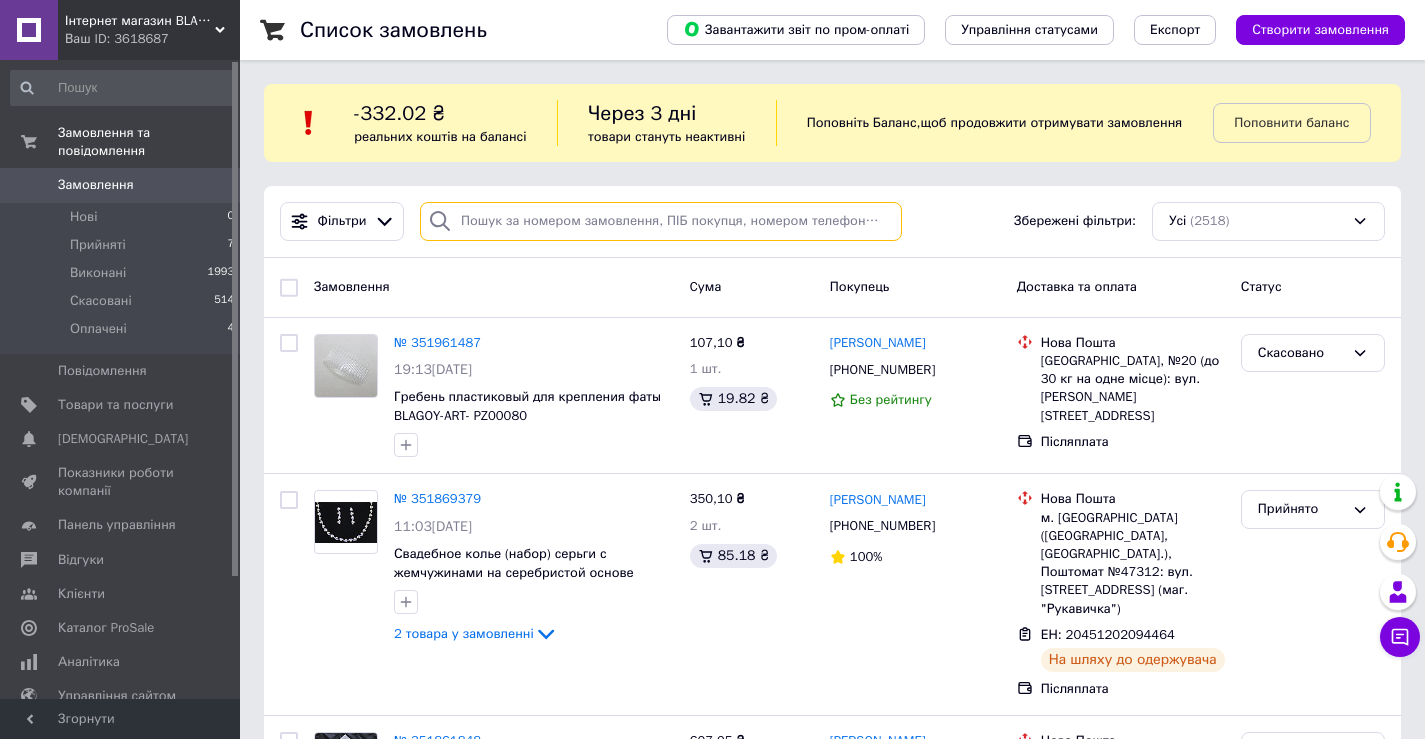 paste on "20451201149973" 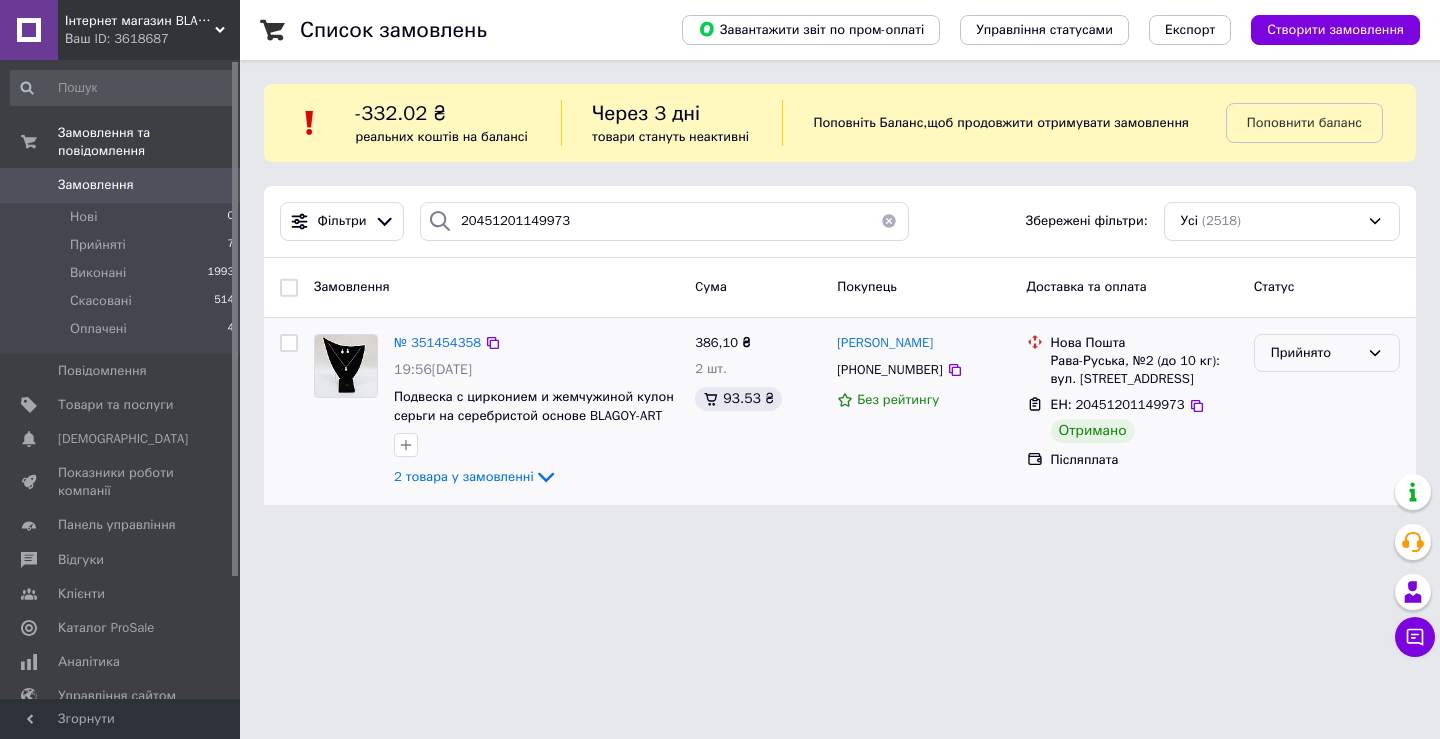 click 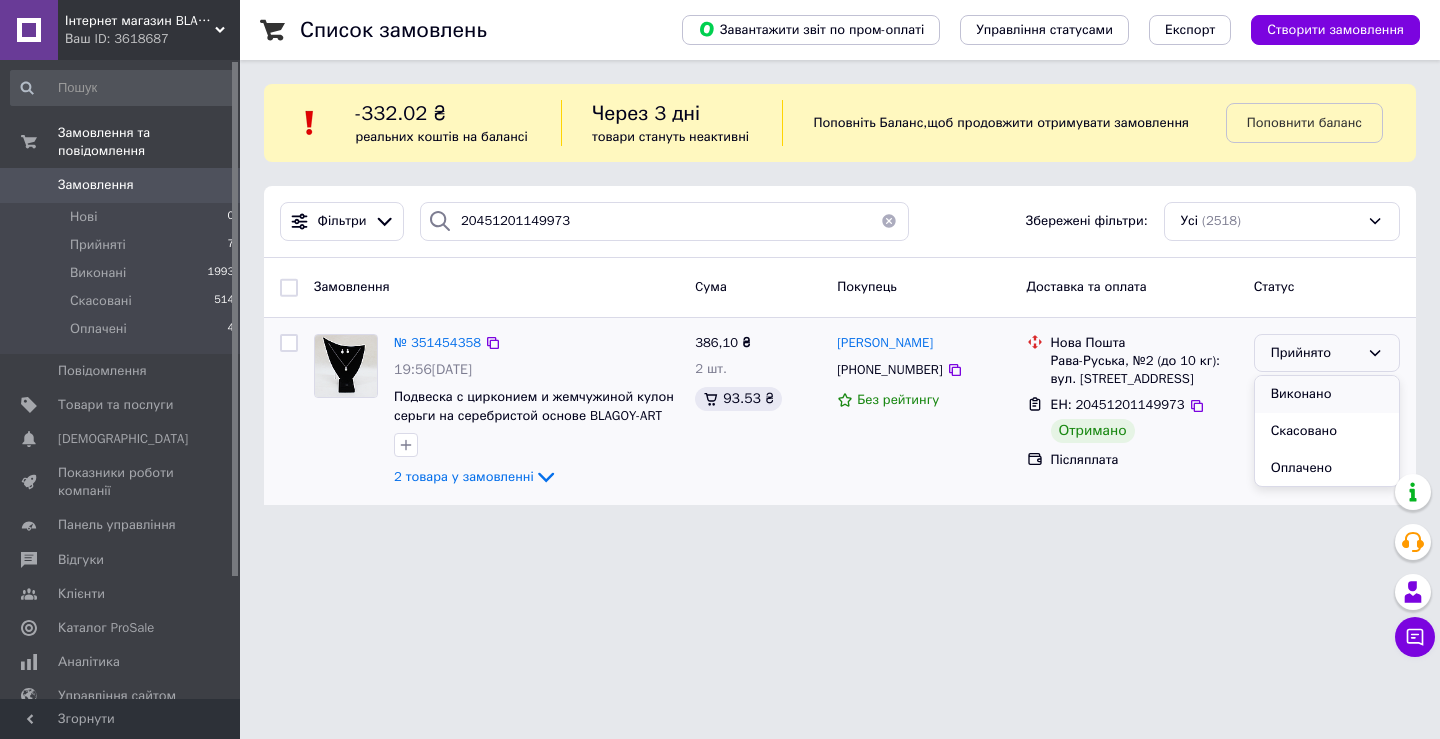 click on "Виконано" at bounding box center [1327, 394] 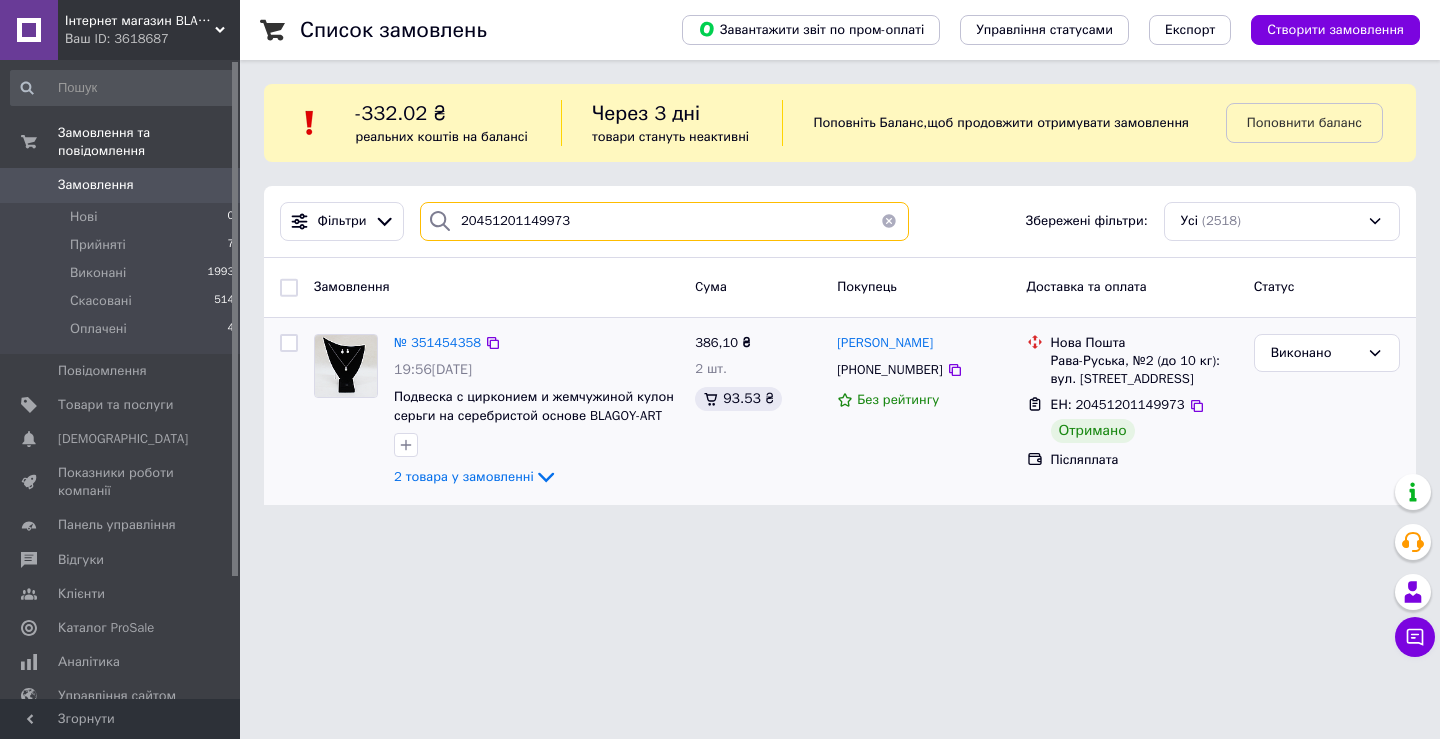 drag, startPoint x: 572, startPoint y: 225, endPoint x: 452, endPoint y: 225, distance: 120 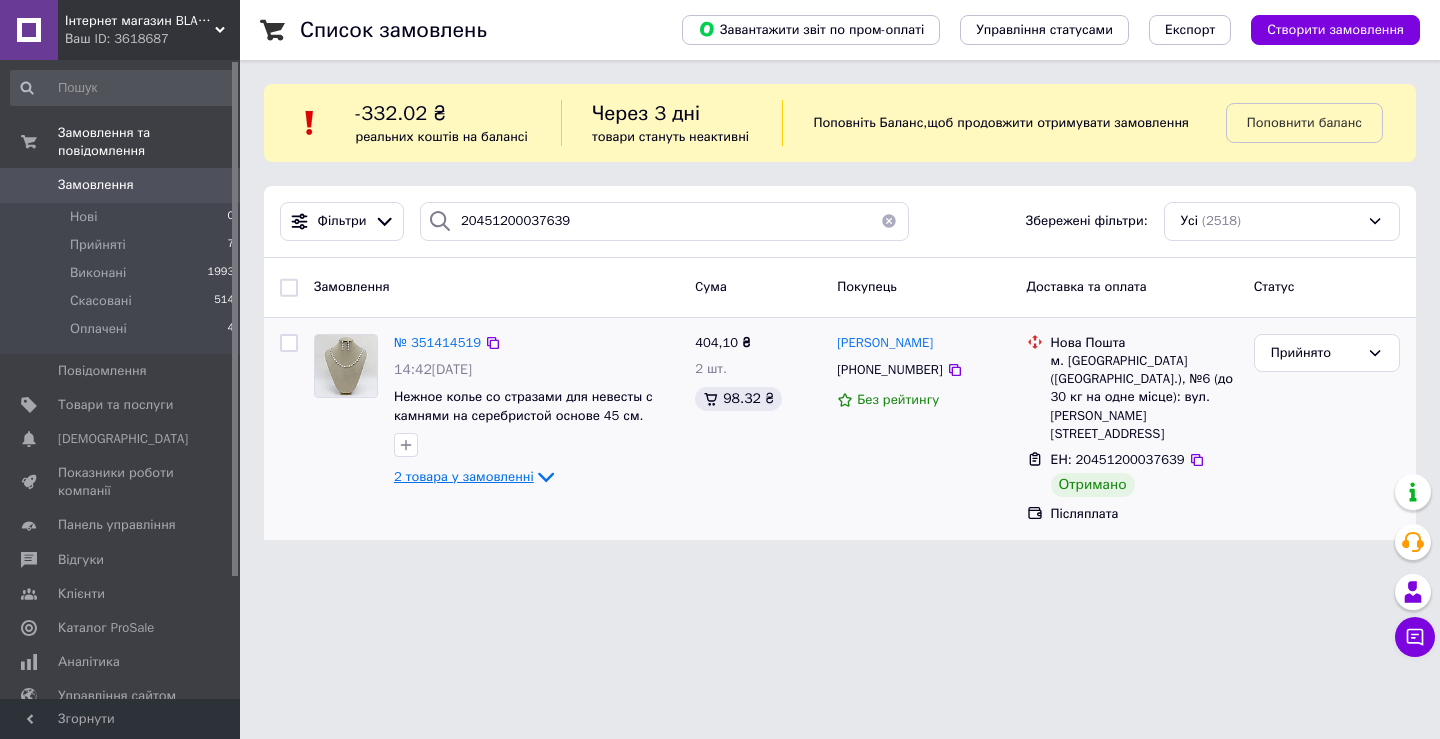 click 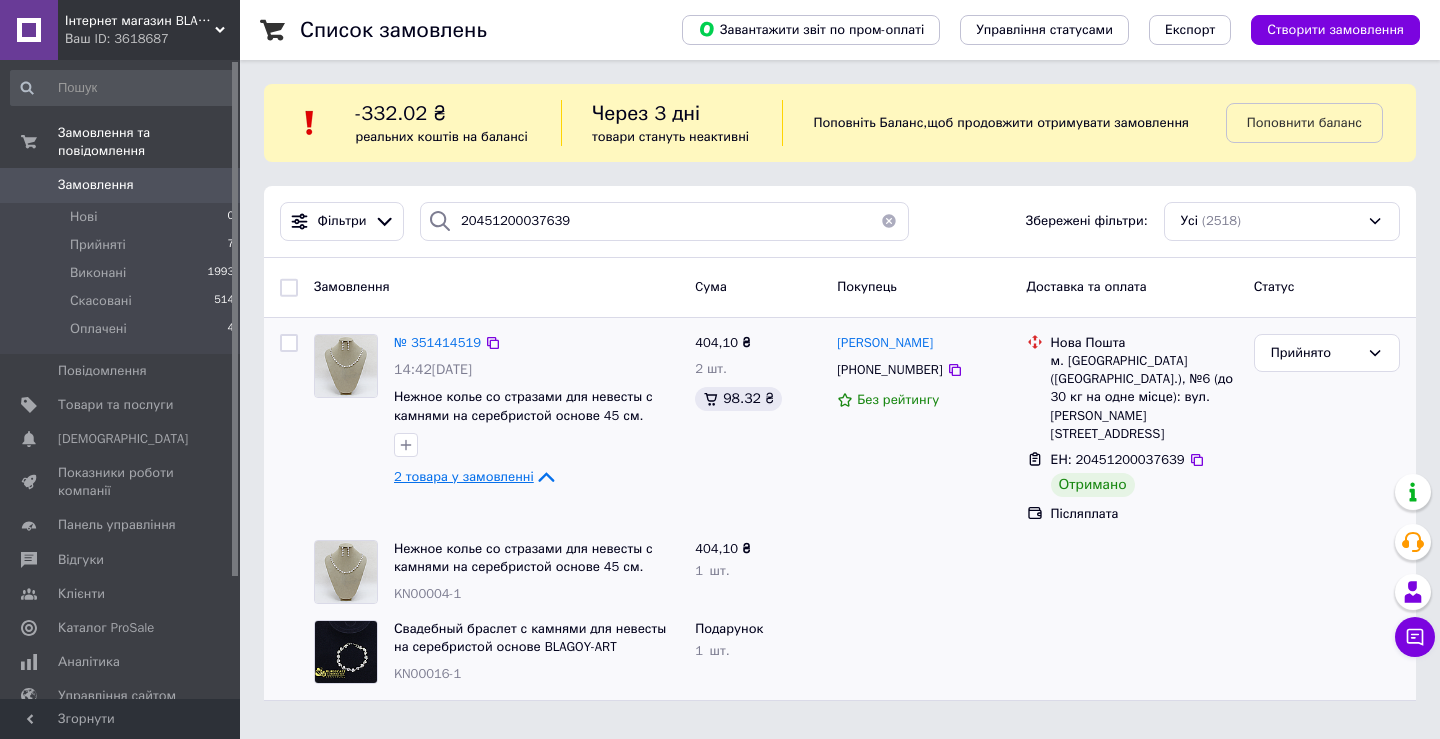 click 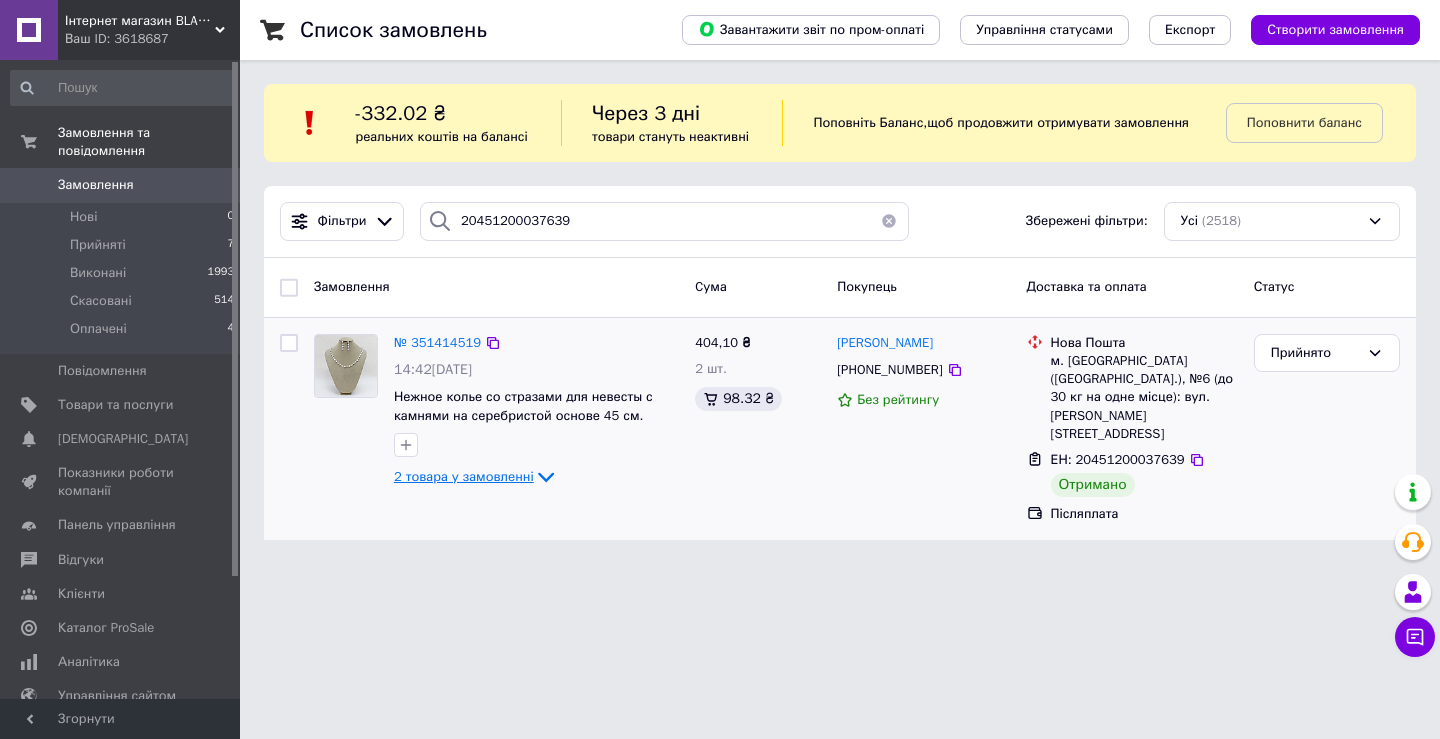 click 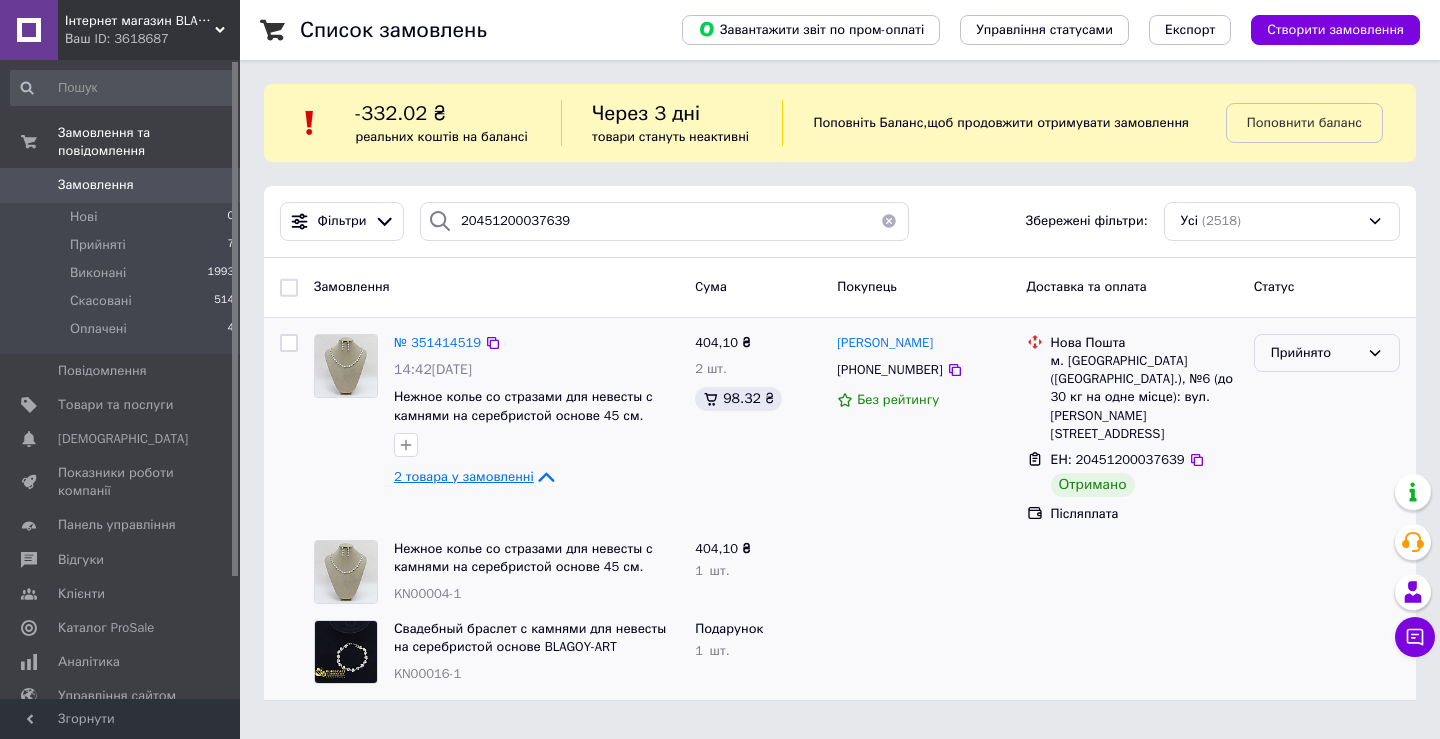 click 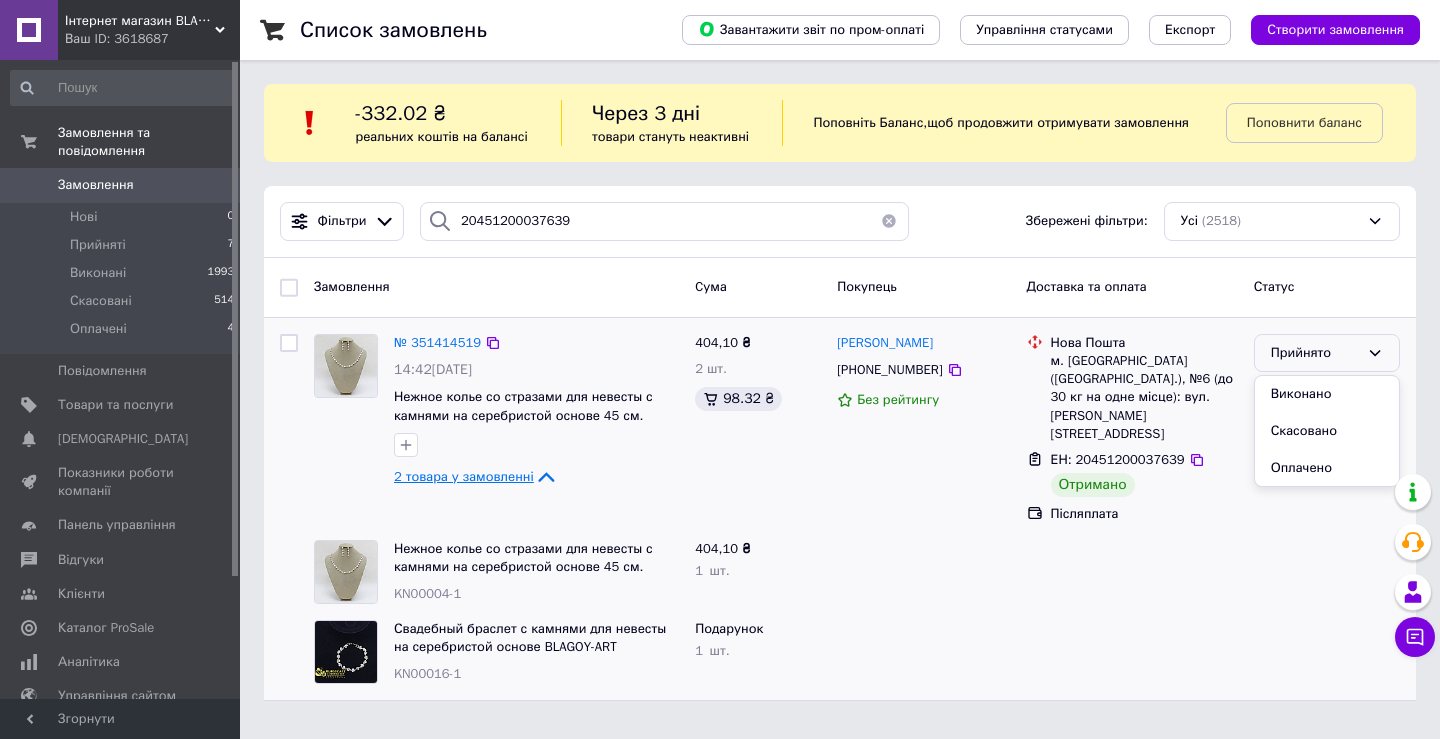 click on "Виконано" at bounding box center [1327, 394] 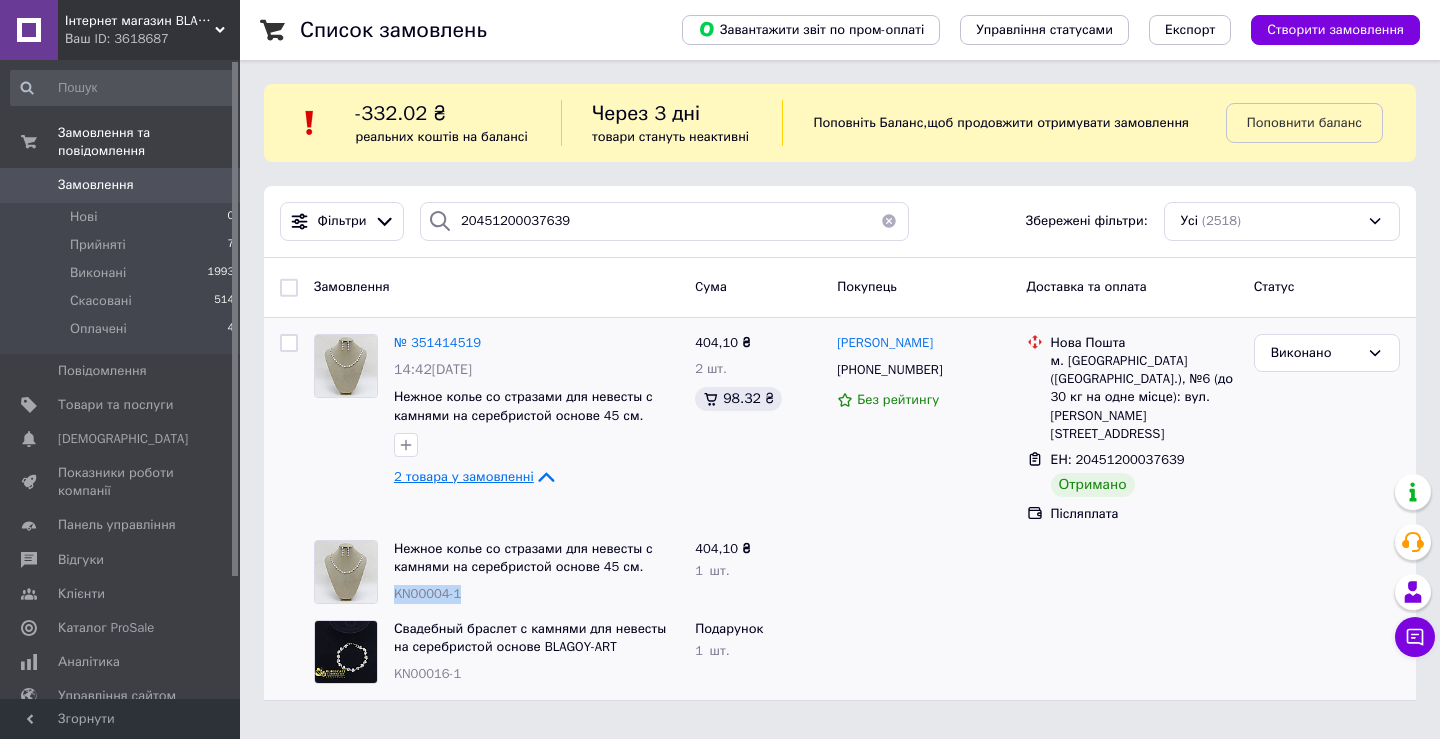 drag, startPoint x: 469, startPoint y: 576, endPoint x: 402, endPoint y: 584, distance: 67.47592 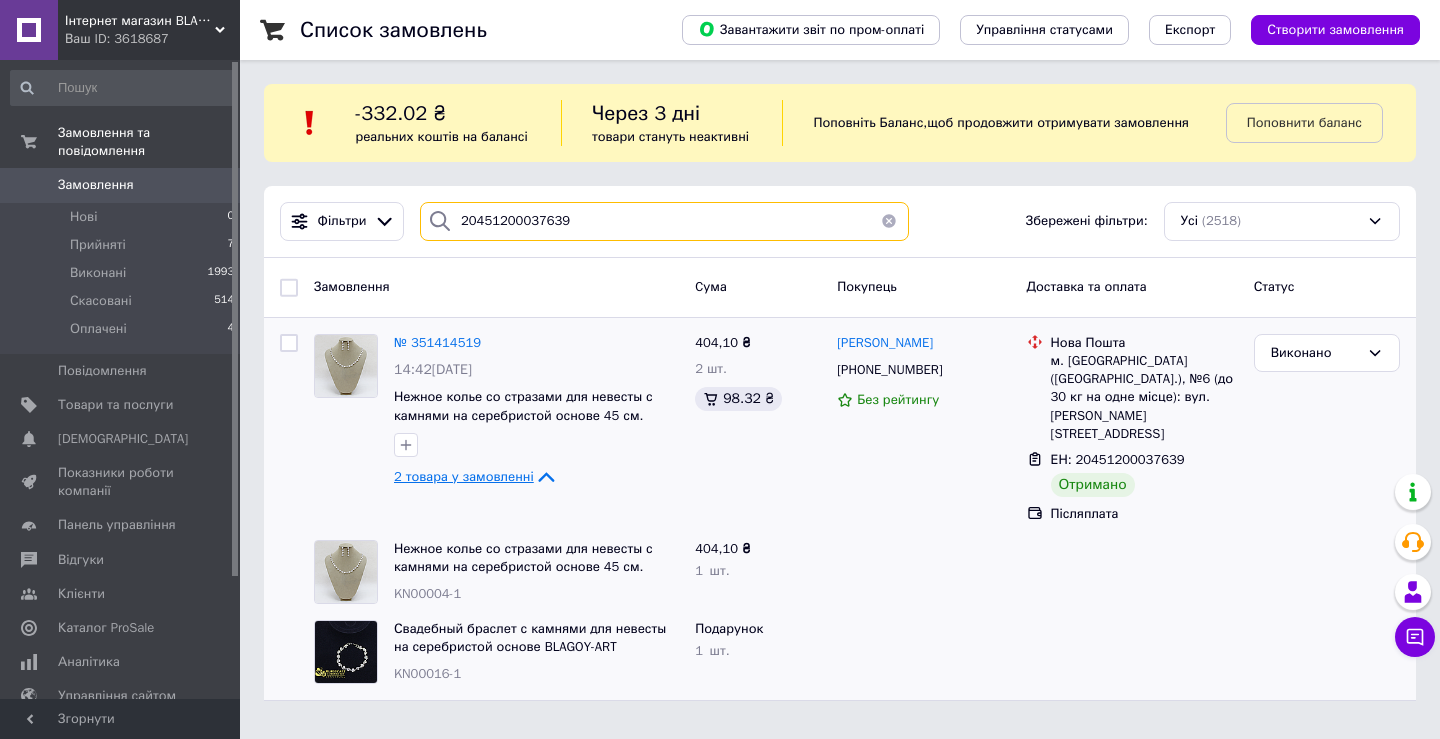 drag, startPoint x: 577, startPoint y: 222, endPoint x: 450, endPoint y: 222, distance: 127 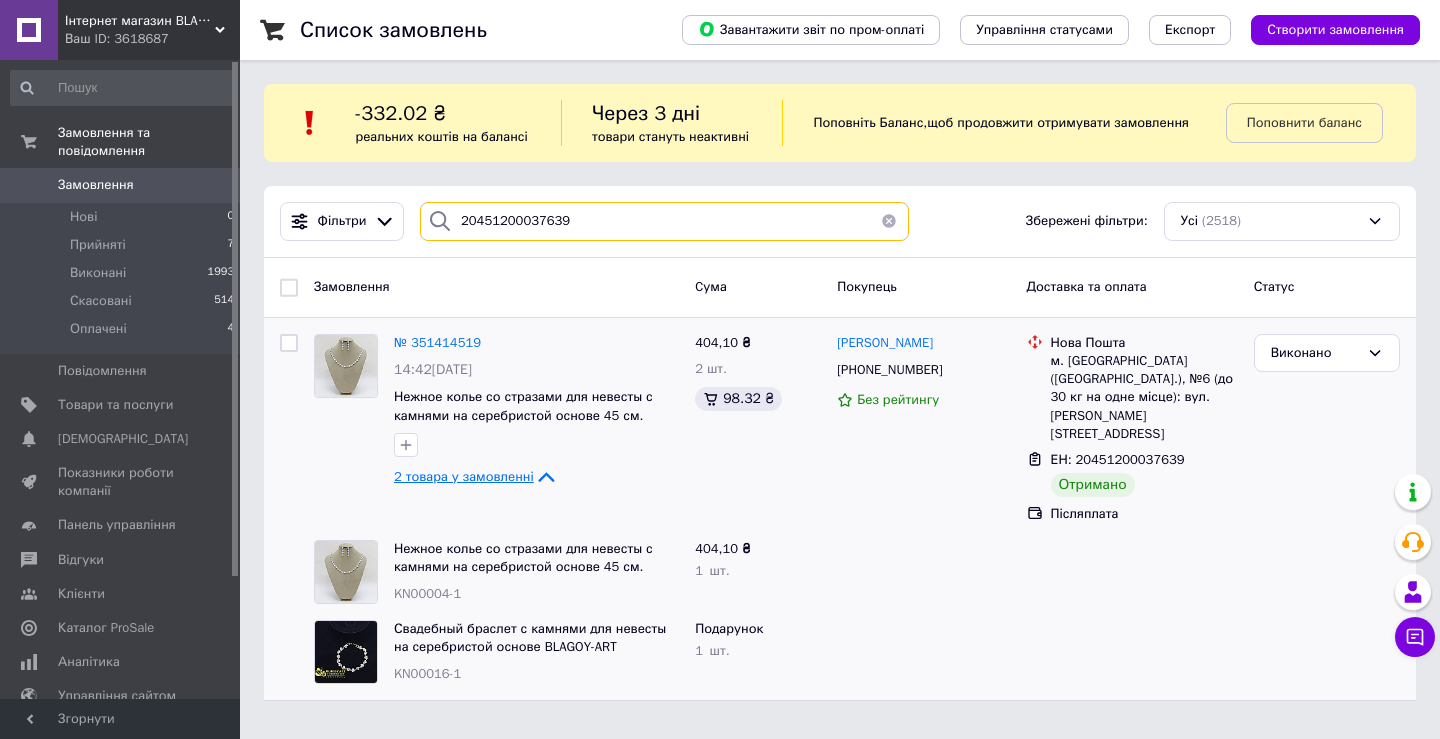 paste on "199469675" 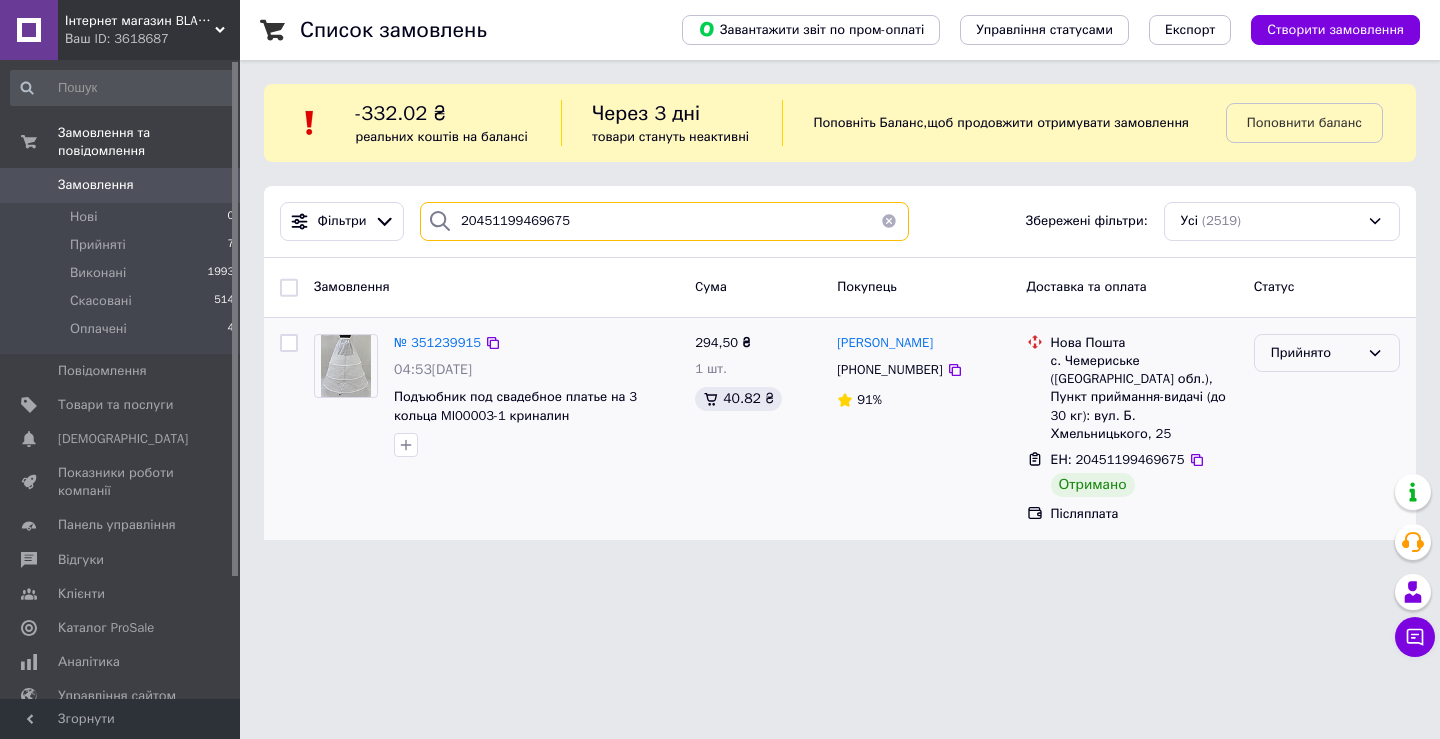type on "20451199469675" 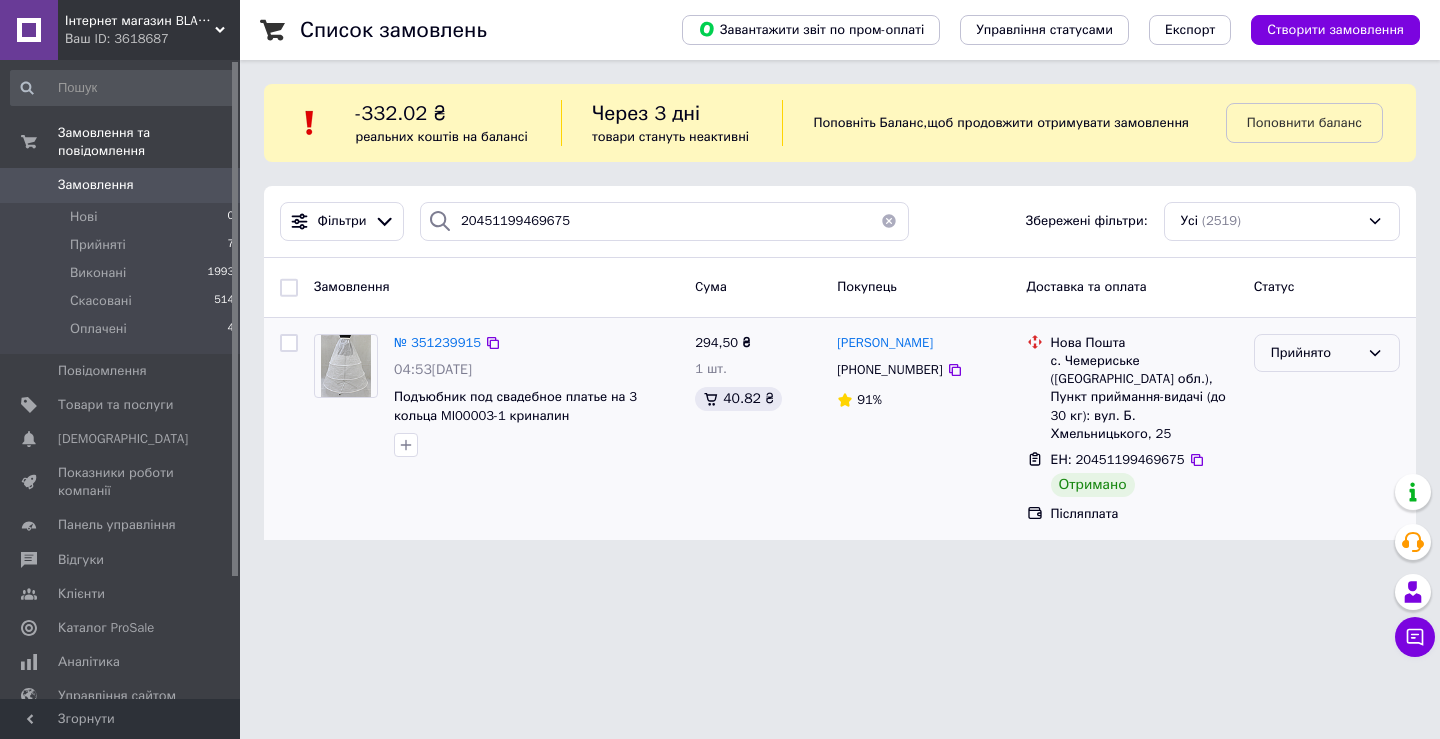 click 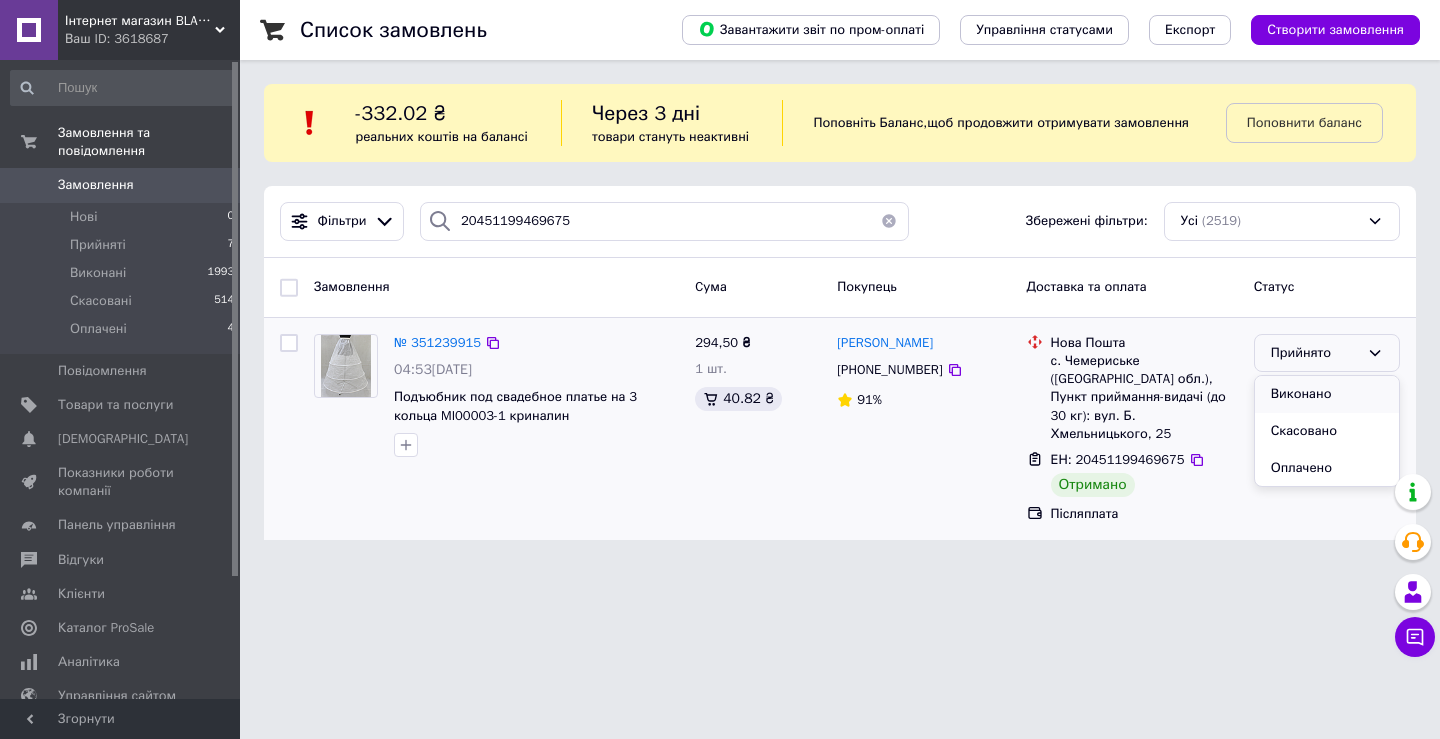 click on "Виконано" at bounding box center (1327, 394) 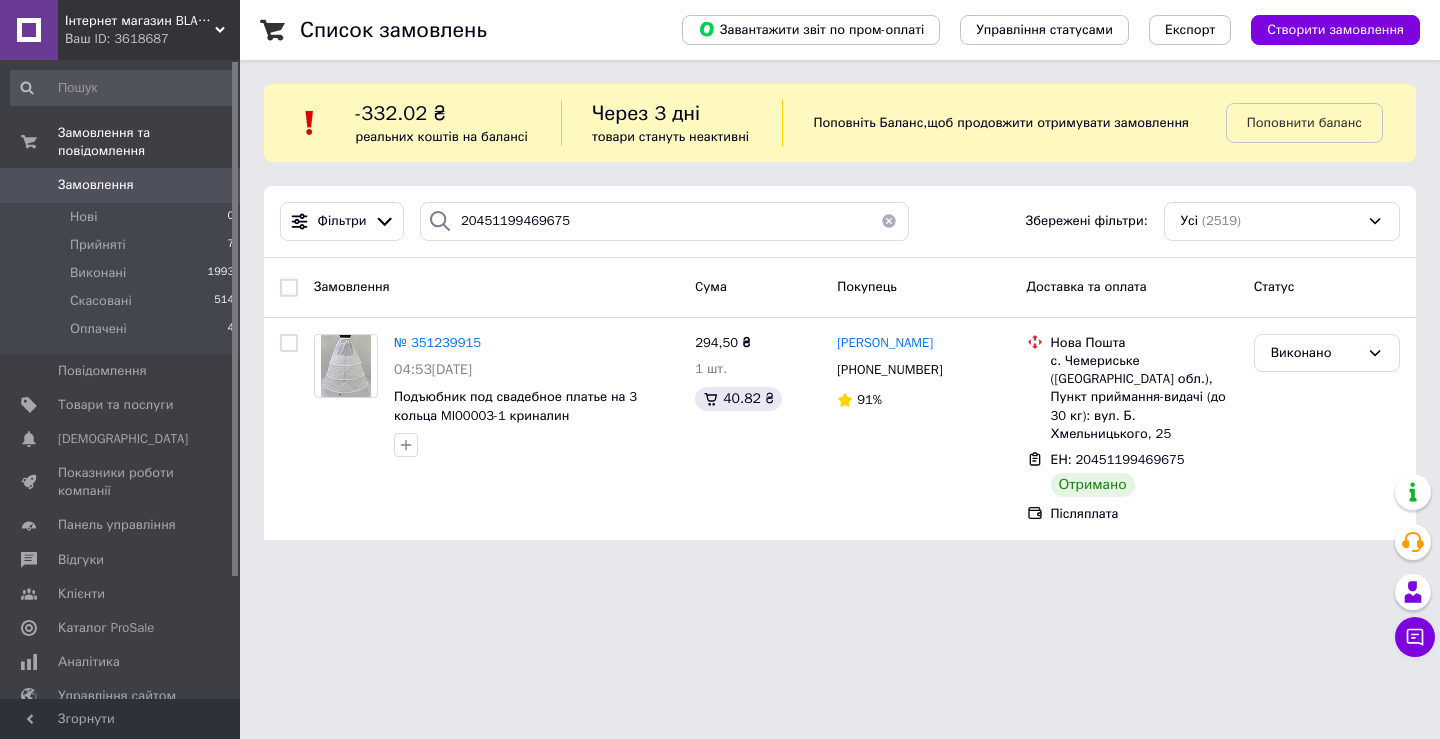 click on "№ 351239915 04:53, 05.07.2025 Подъюбник под свадебное платье на 3 кольца MI00003-1 криналин 294,50 ₴ 1 шт. 40.82 ₴ Ляна Черкас +380671928601 91% Нова Пошта с. Чемериське (Вінницька обл.), Пункт приймання-видачі (до 30 кг): вул. Б. Хмельницького, 25 ЕН: 20451199469675 Отримано Післяплата Виконано" at bounding box center [840, 429] 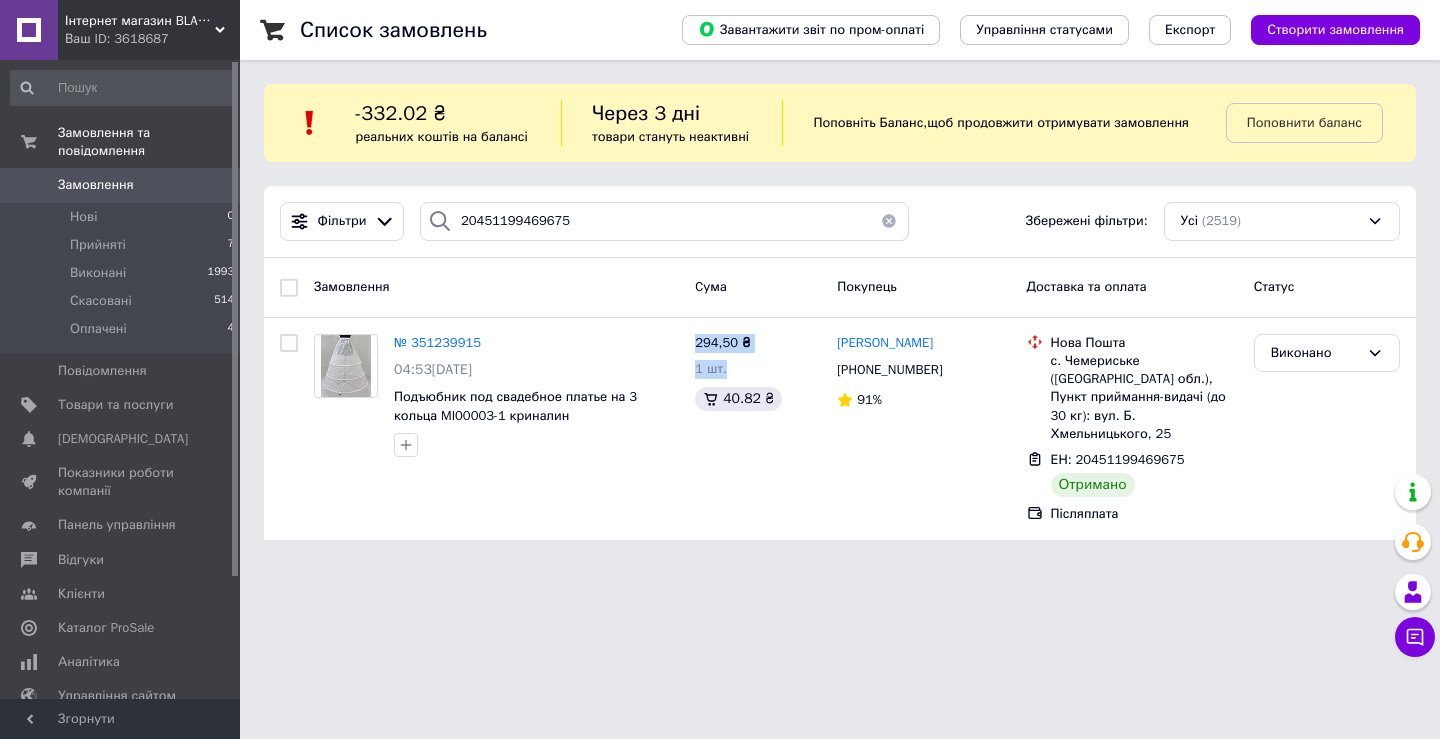 click on "Замовлення" at bounding box center (96, 185) 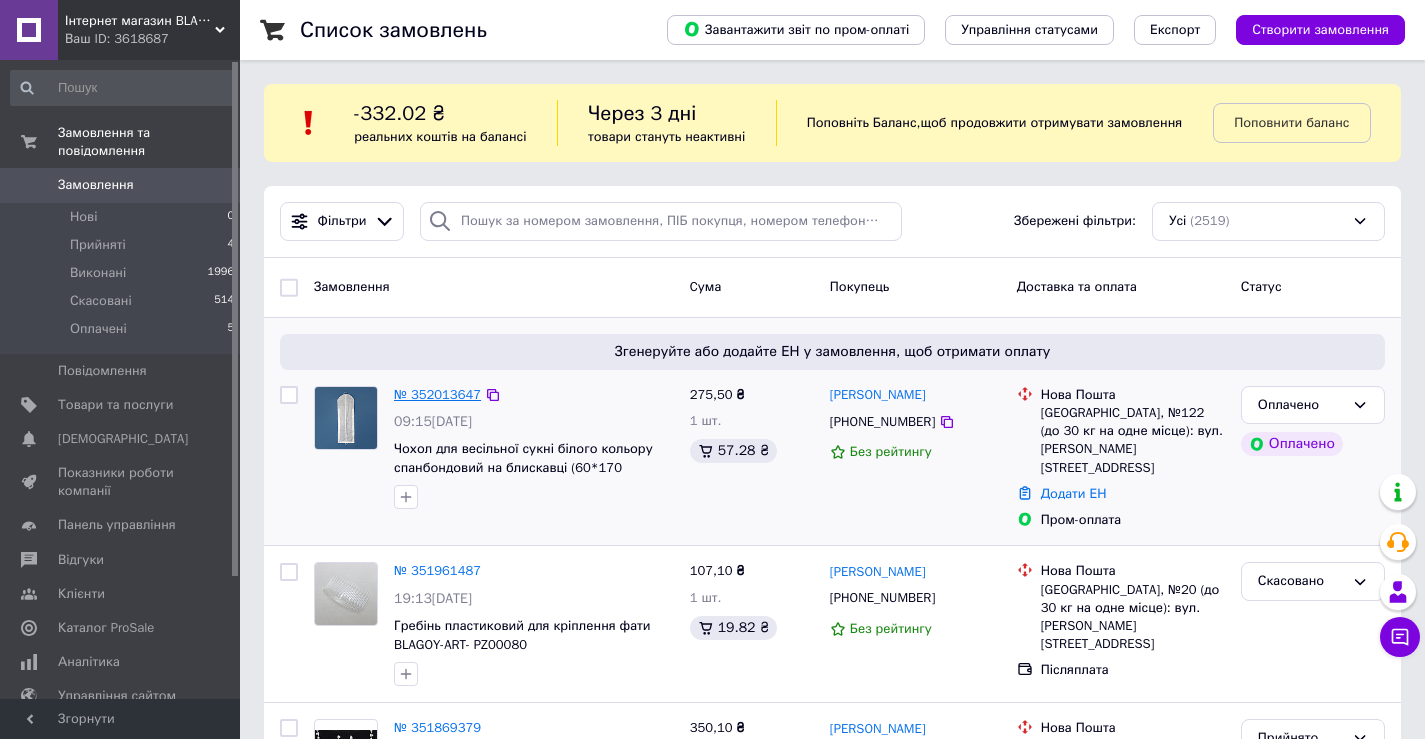 click on "№ 352013647" at bounding box center (437, 394) 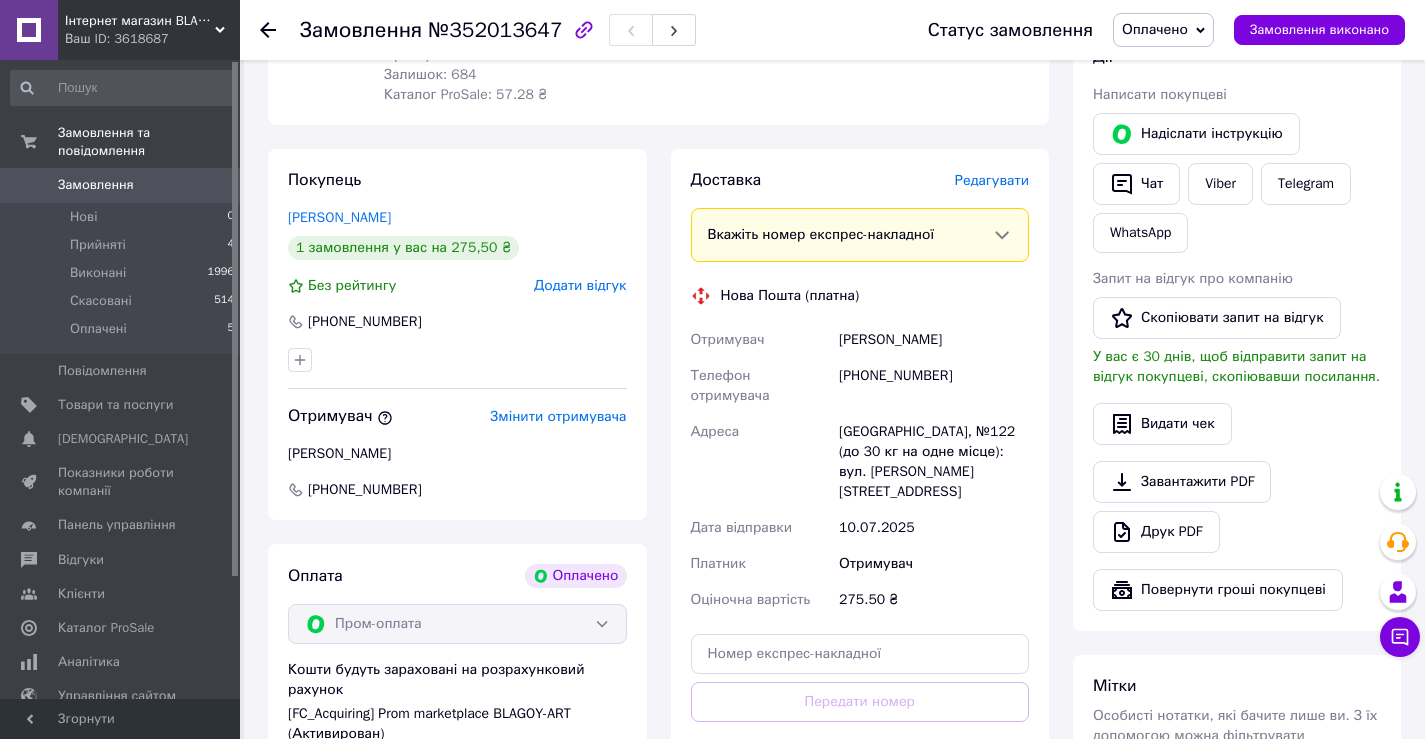 scroll, scrollTop: 500, scrollLeft: 0, axis: vertical 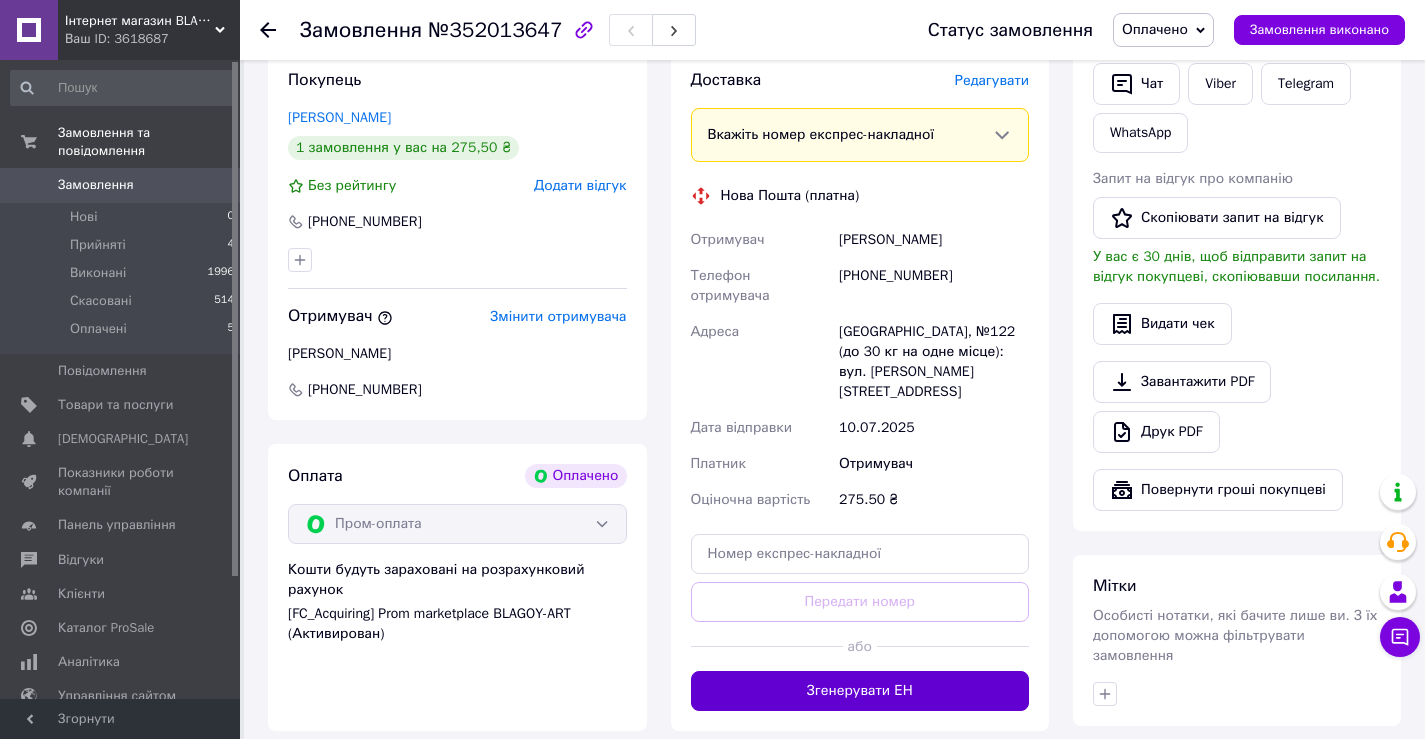 click on "Згенерувати ЕН" at bounding box center [860, 691] 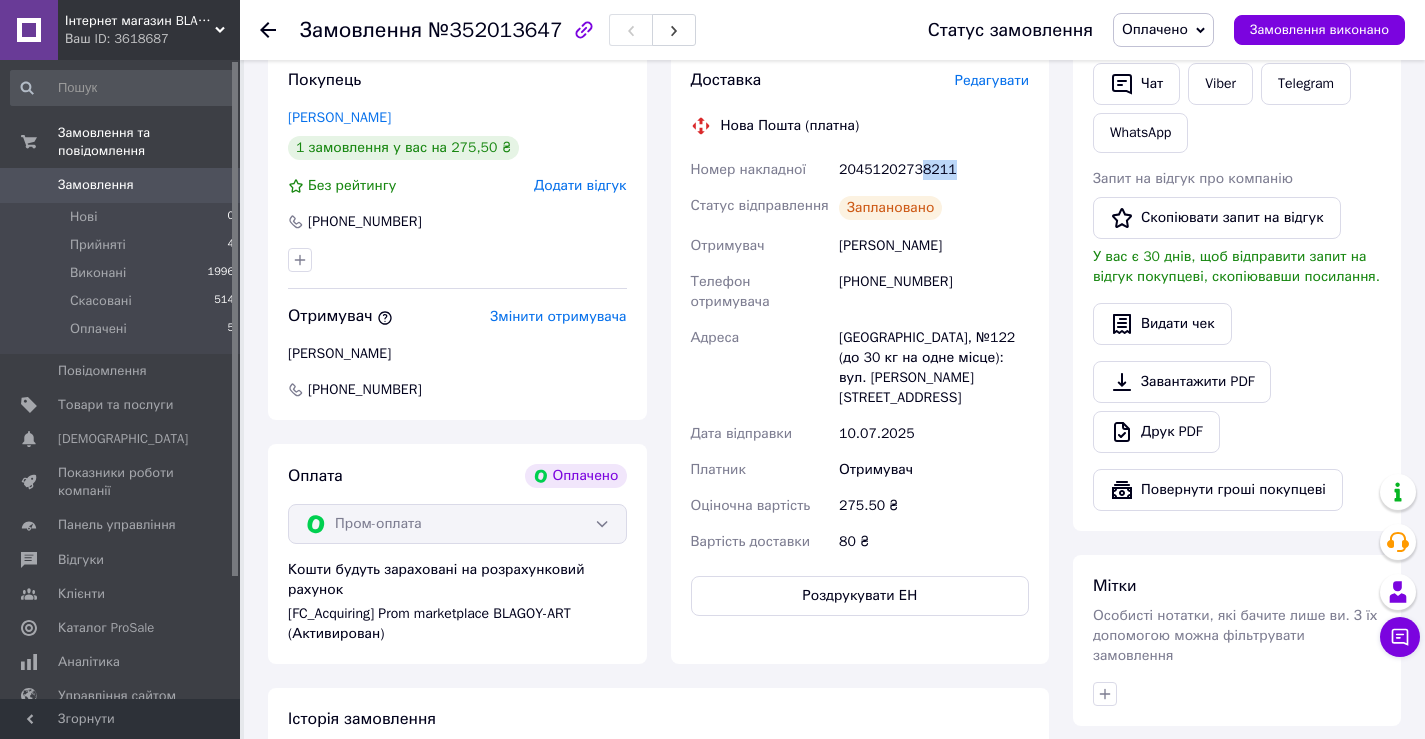 drag, startPoint x: 915, startPoint y: 170, endPoint x: 943, endPoint y: 170, distance: 28 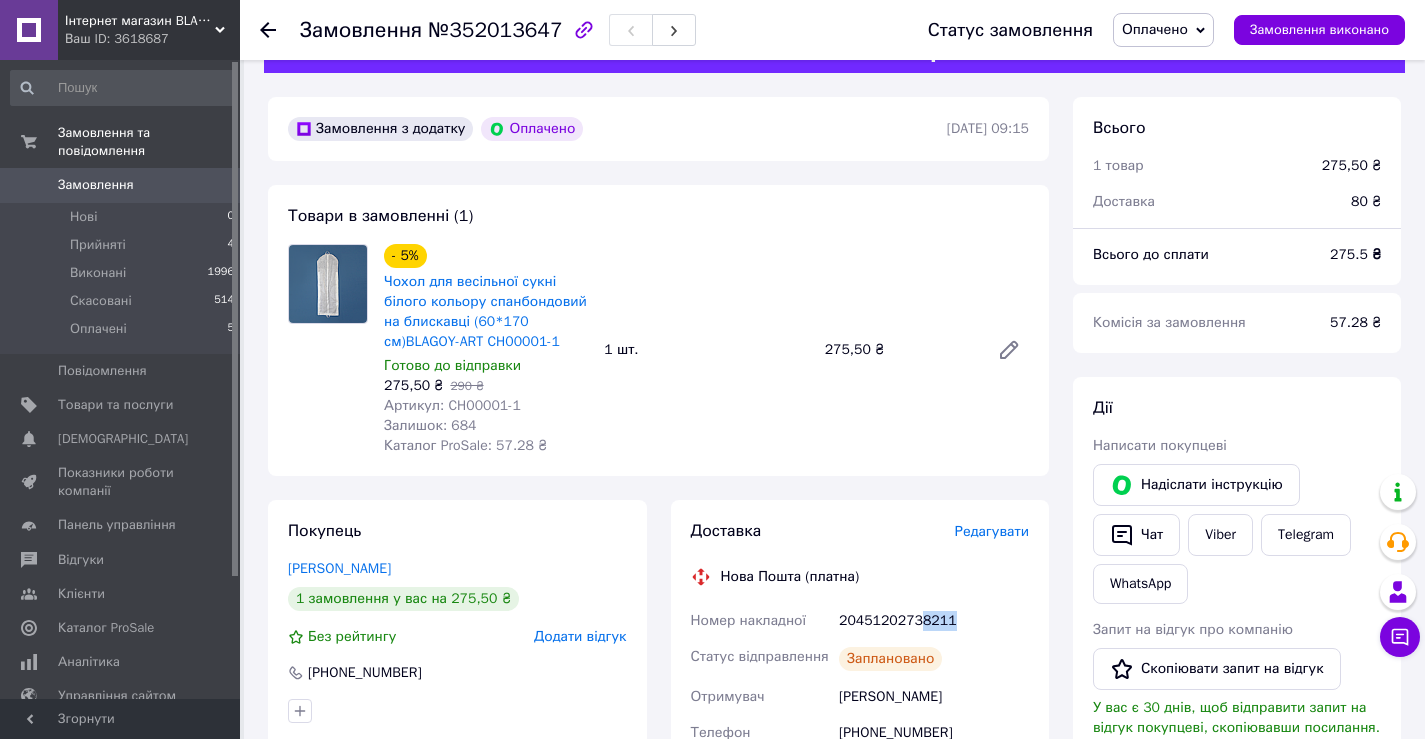 scroll, scrollTop: 0, scrollLeft: 0, axis: both 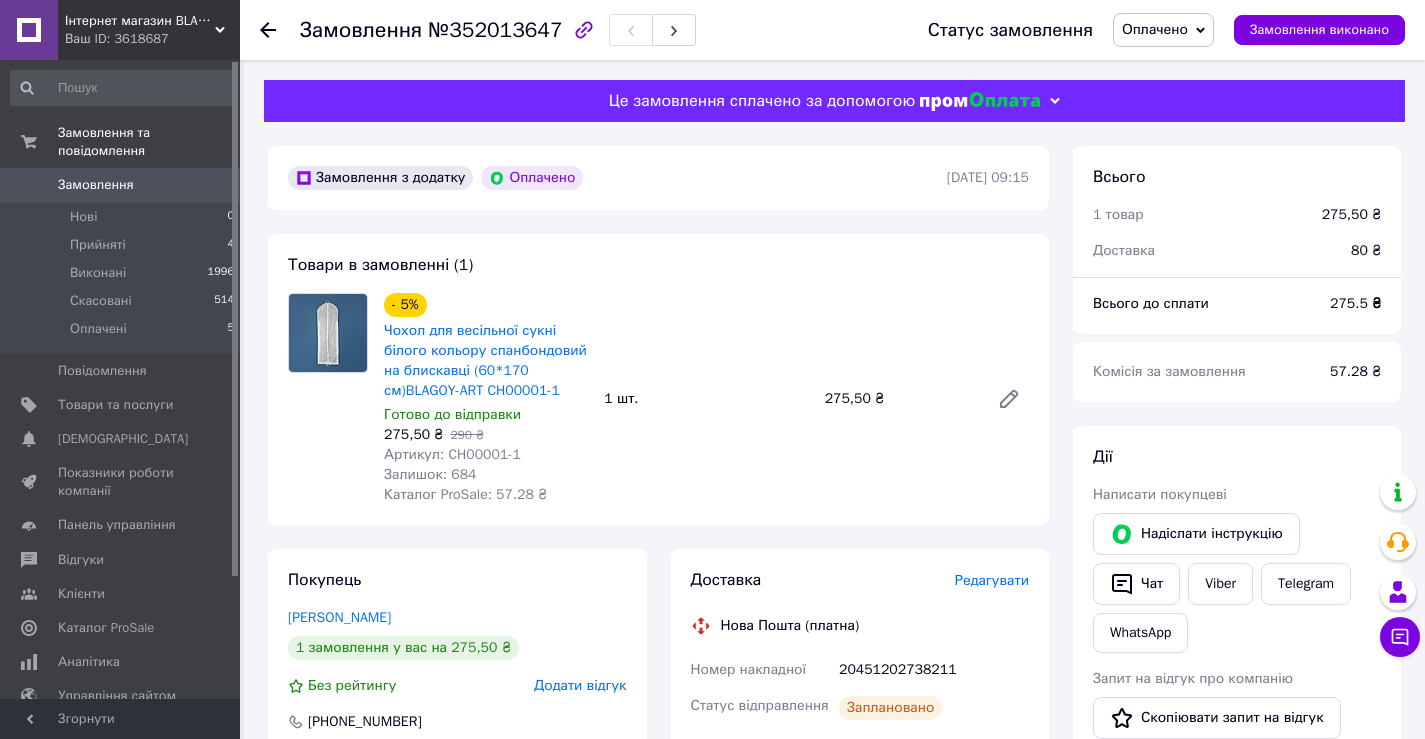 click 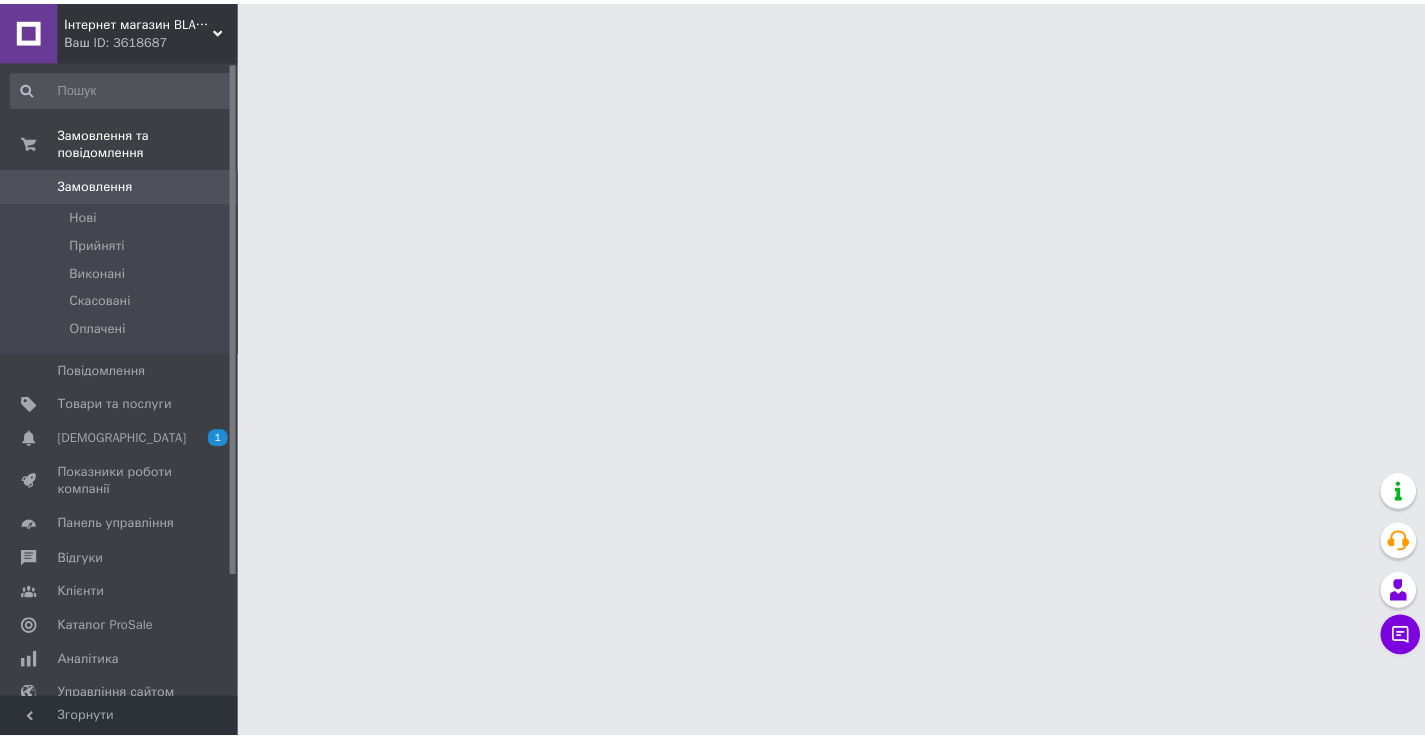 scroll, scrollTop: 0, scrollLeft: 0, axis: both 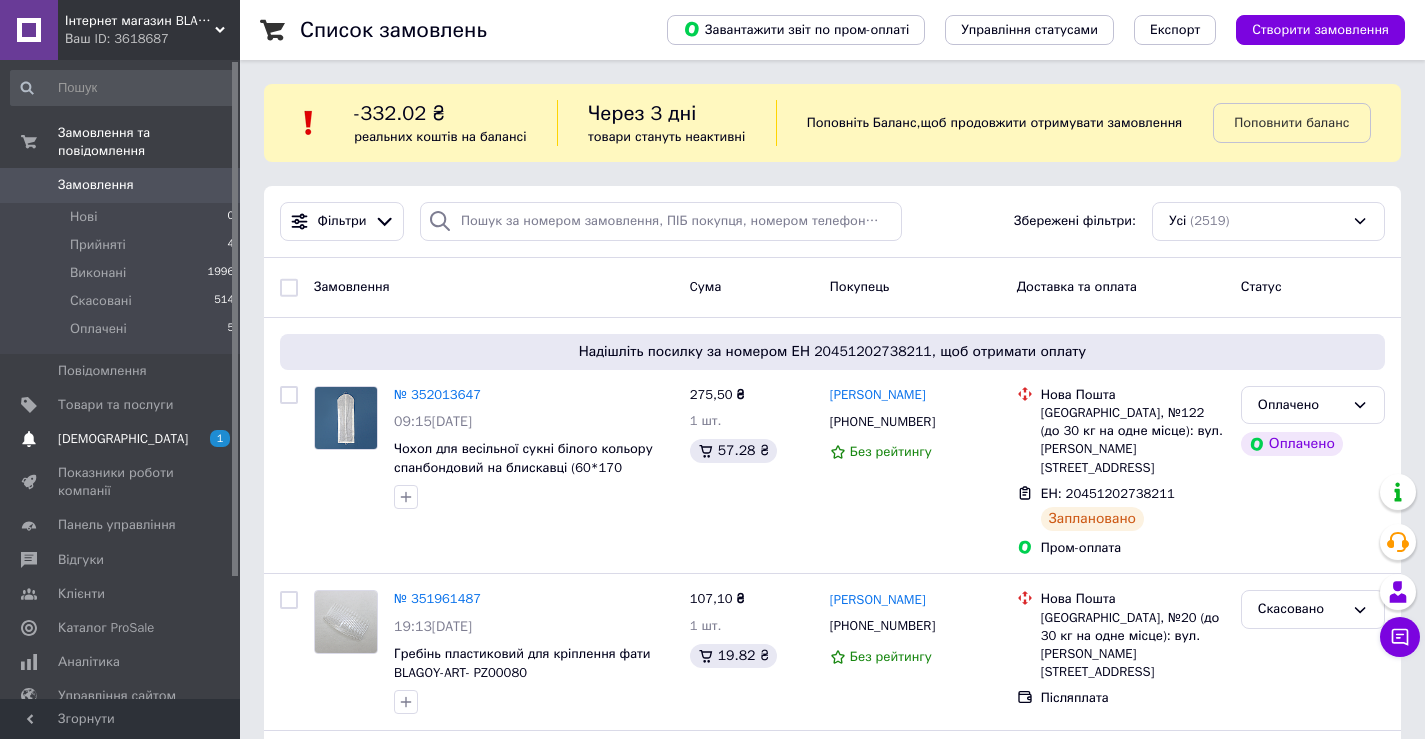 click on "[DEMOGRAPHIC_DATA]" at bounding box center (123, 439) 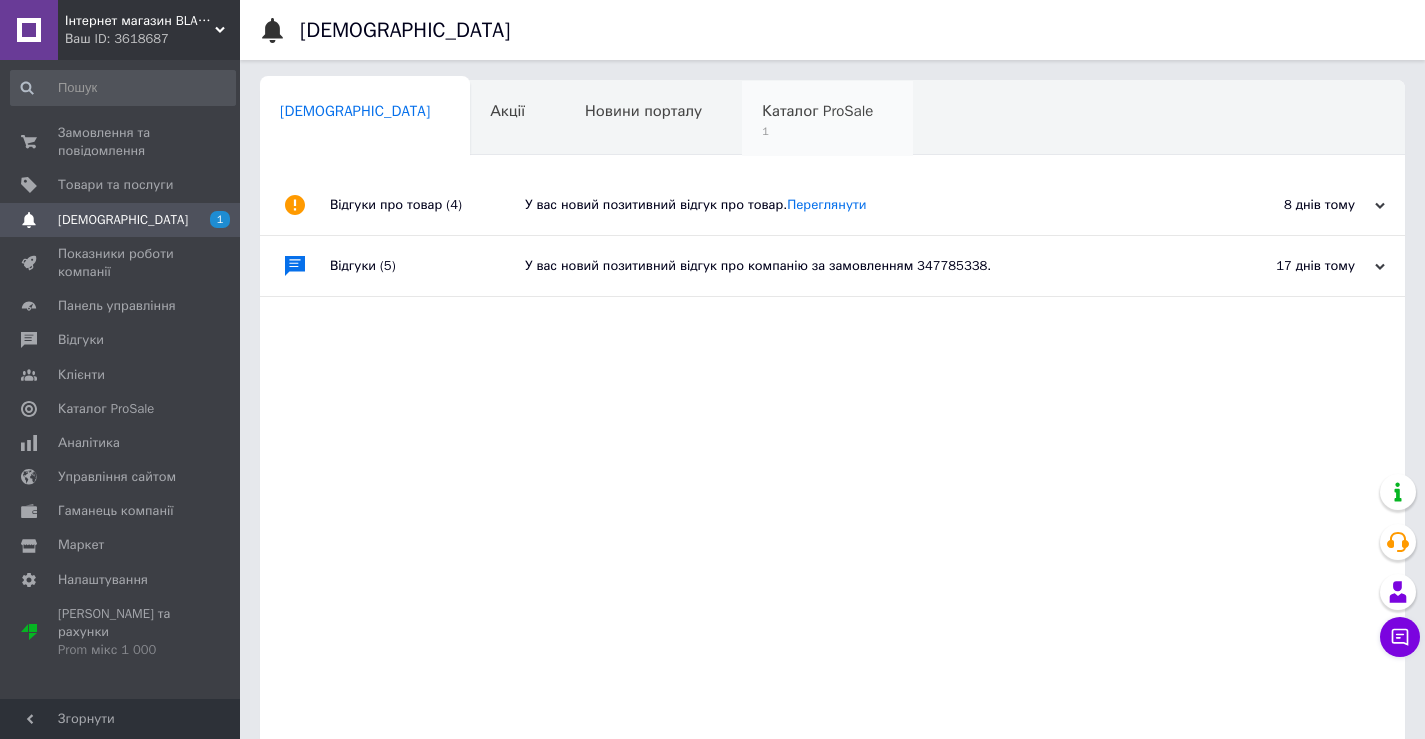 click on "Каталог ProSale" at bounding box center (817, 111) 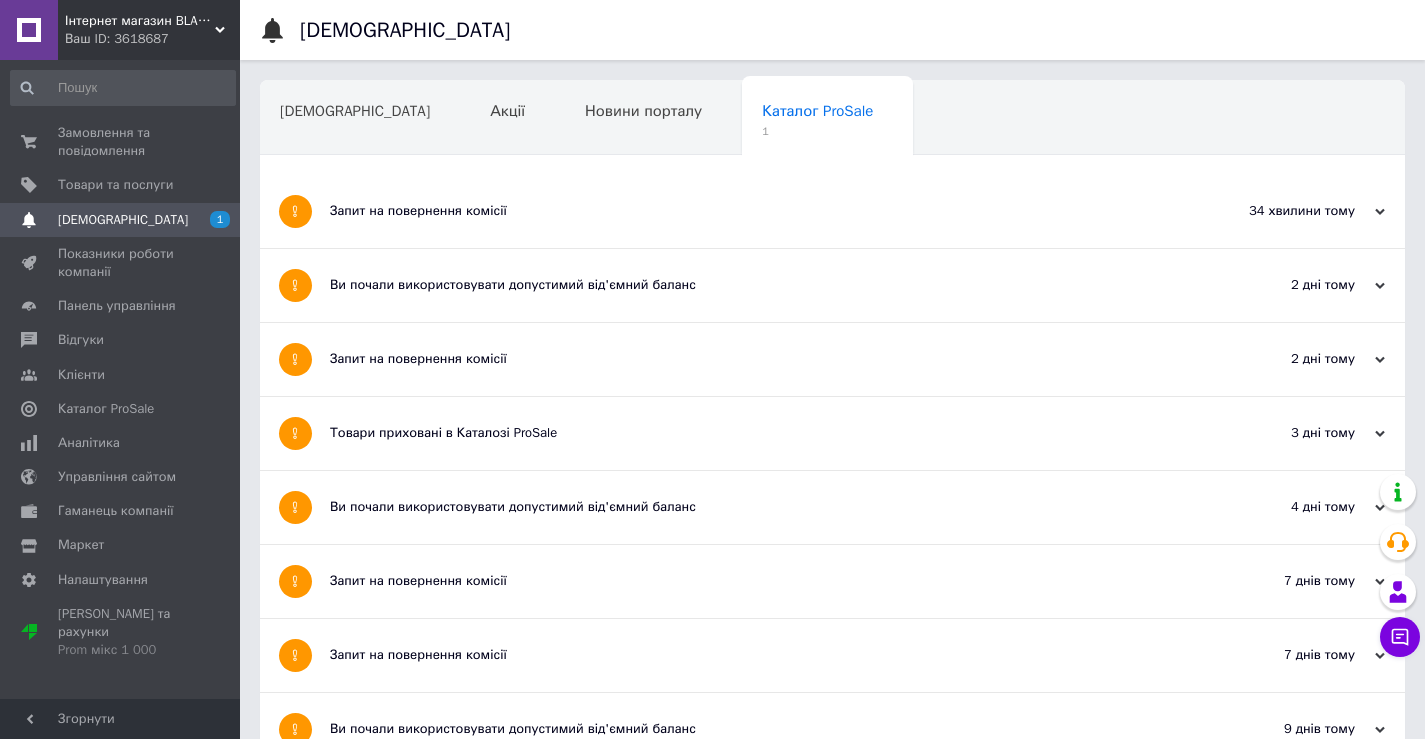 click on "Запит на повернення комісії" at bounding box center (757, 211) 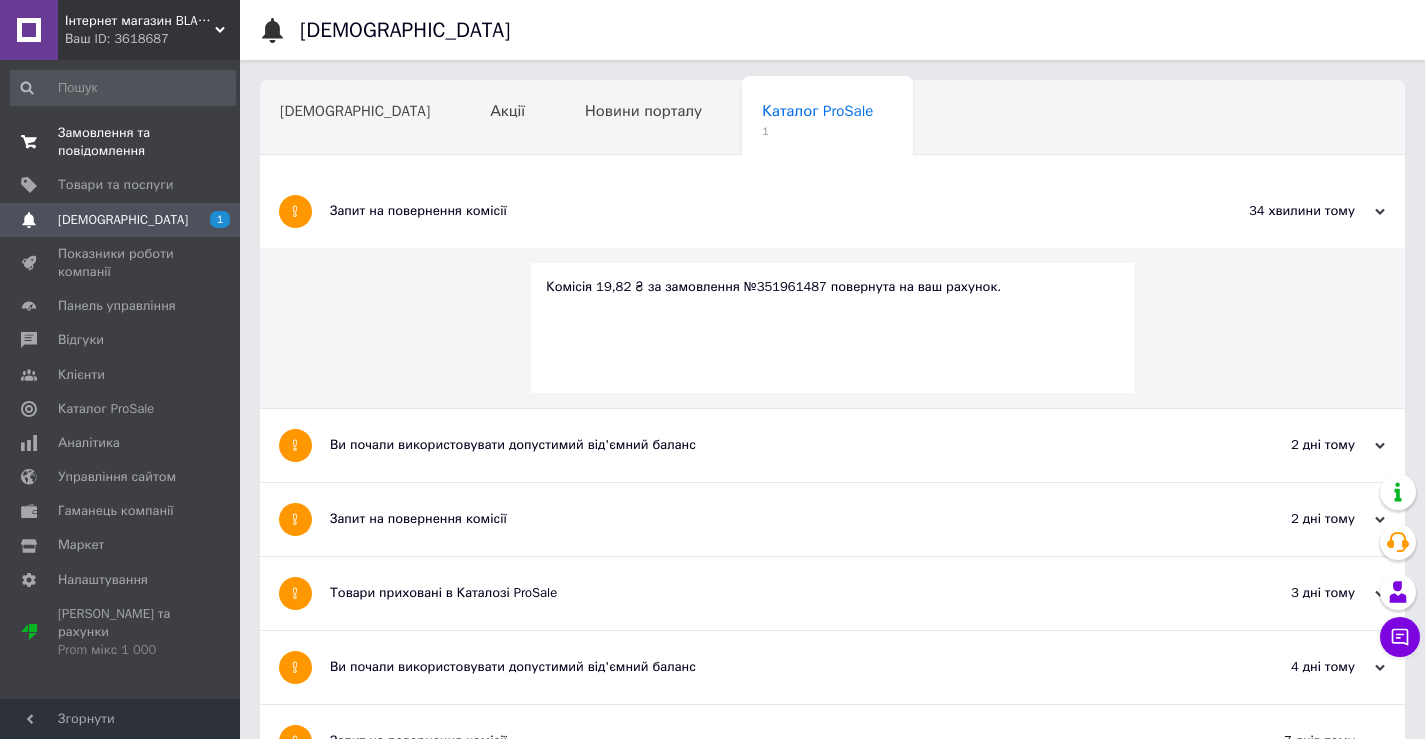 click on "Замовлення та повідомлення" at bounding box center (121, 142) 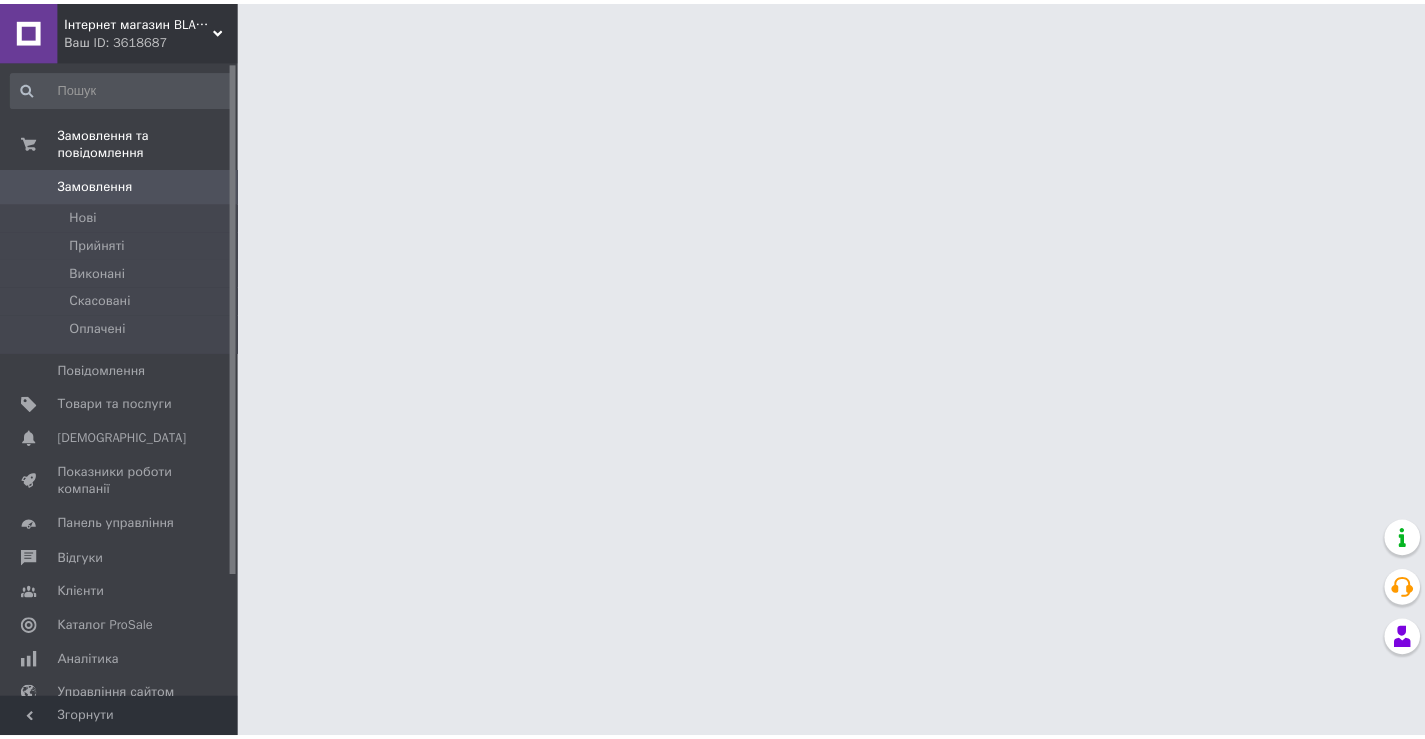 scroll, scrollTop: 0, scrollLeft: 0, axis: both 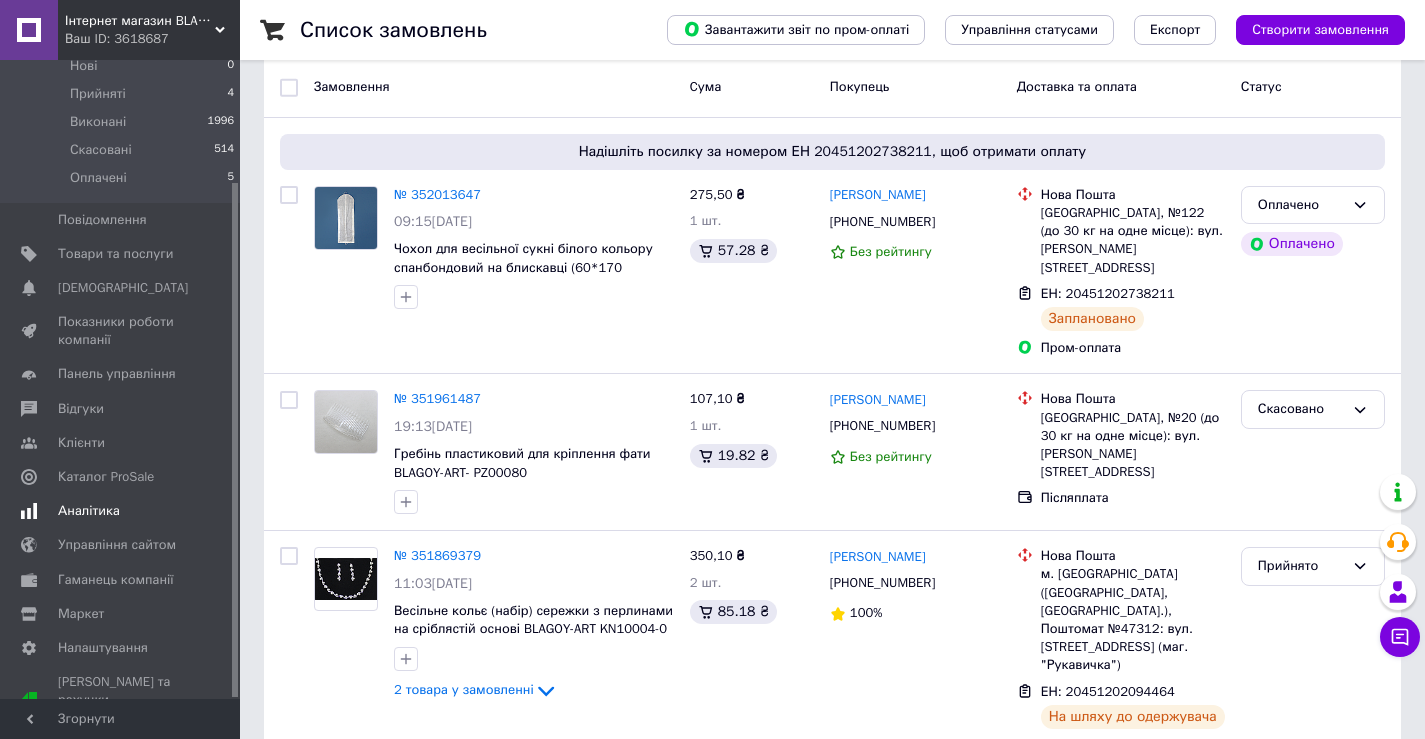 click on "Аналітика" at bounding box center (89, 511) 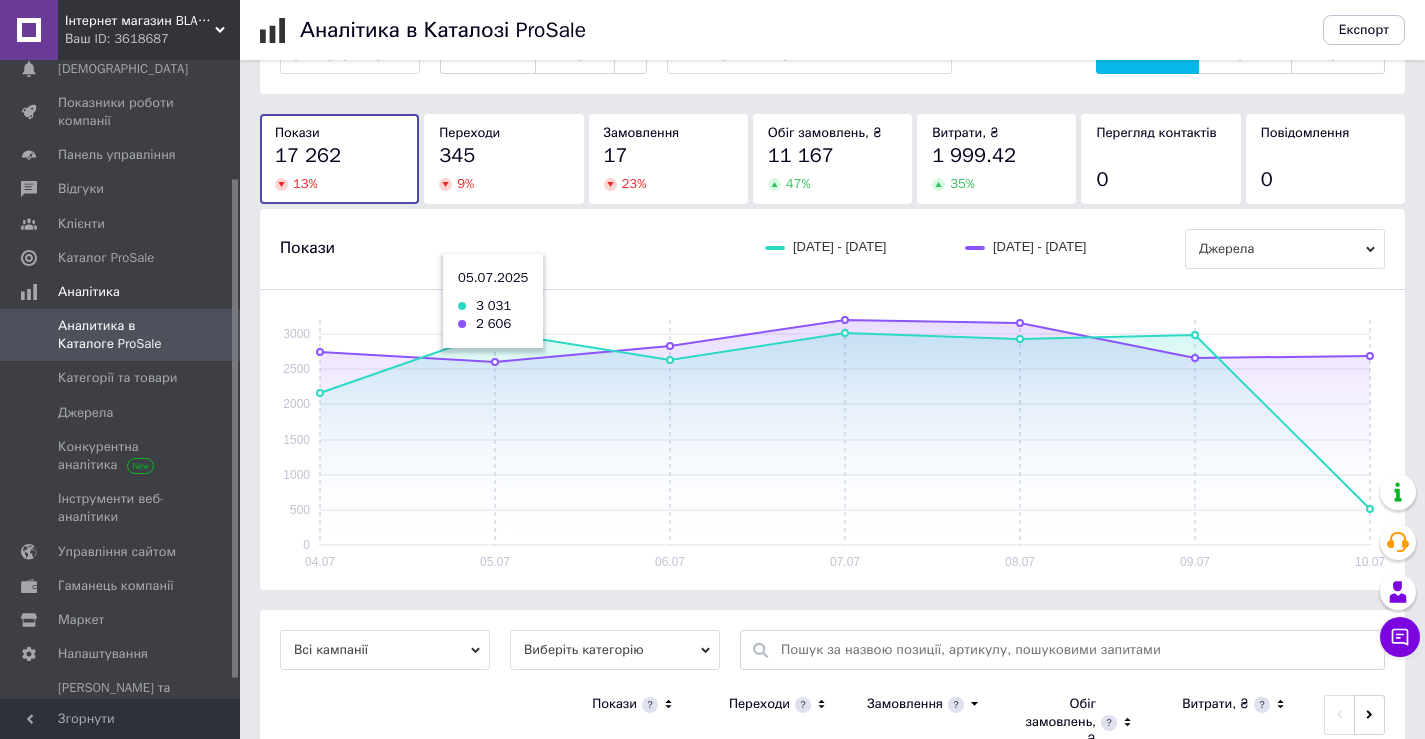 scroll, scrollTop: 299, scrollLeft: 0, axis: vertical 